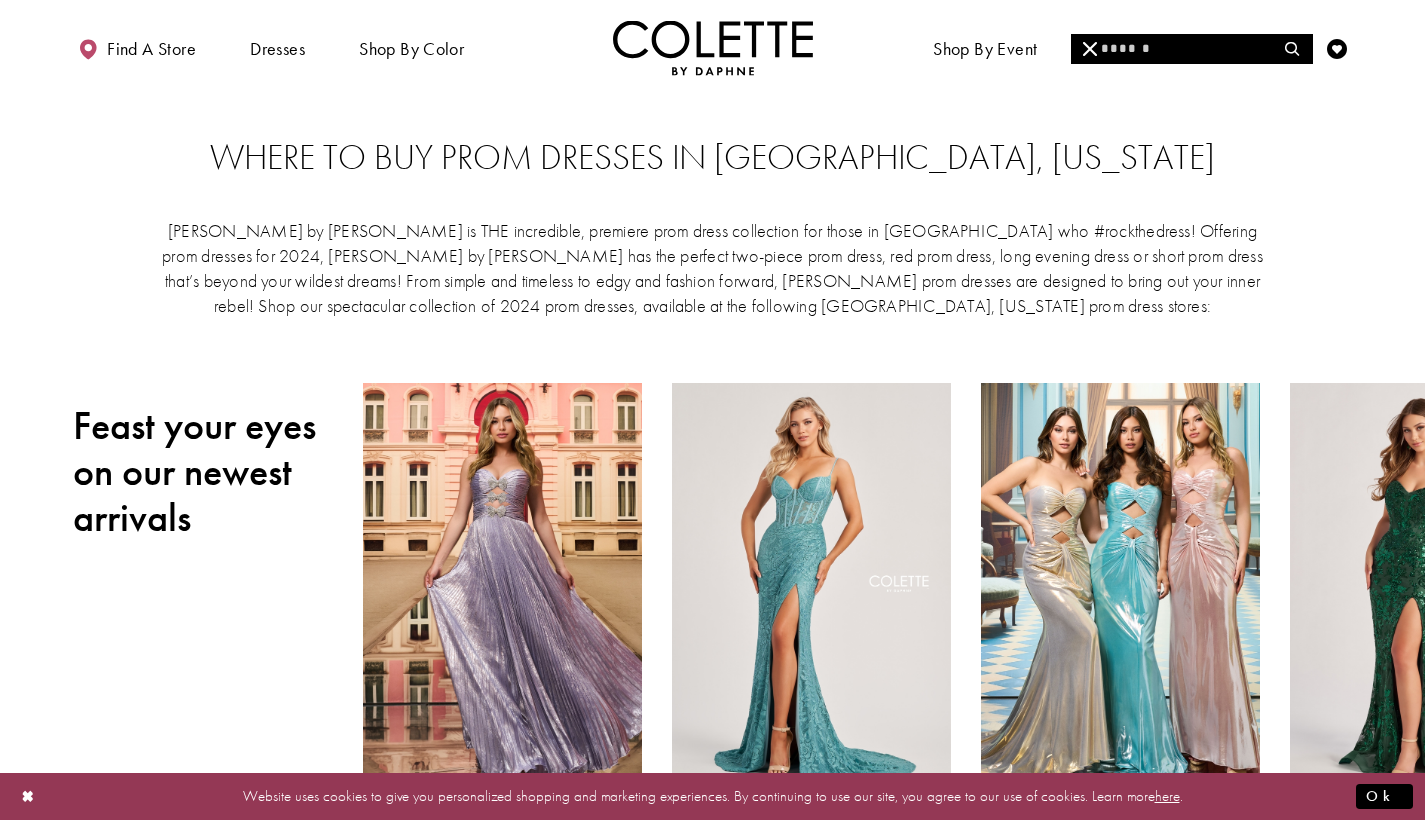 scroll, scrollTop: 160, scrollLeft: 0, axis: vertical 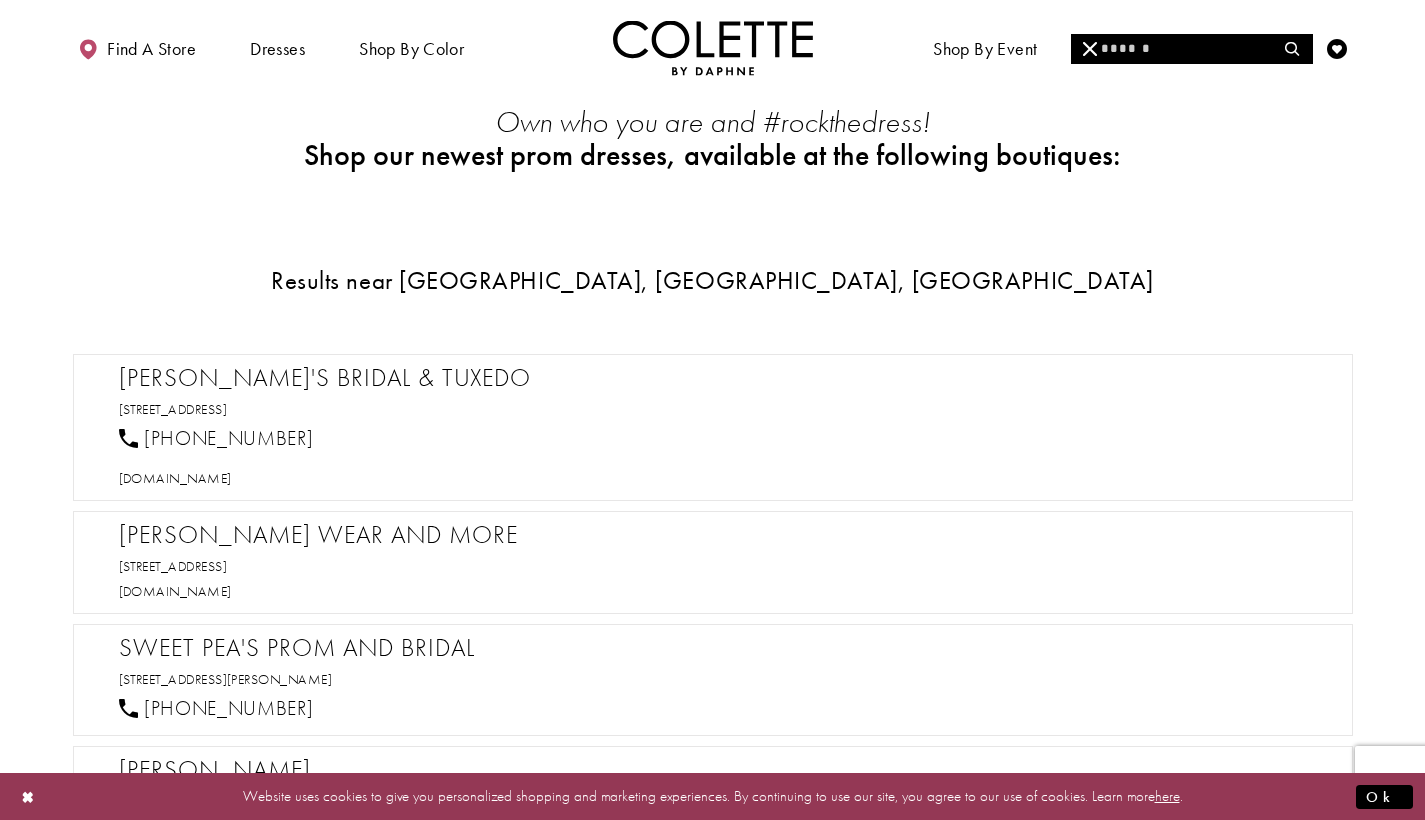 click at bounding box center [1191, 49] 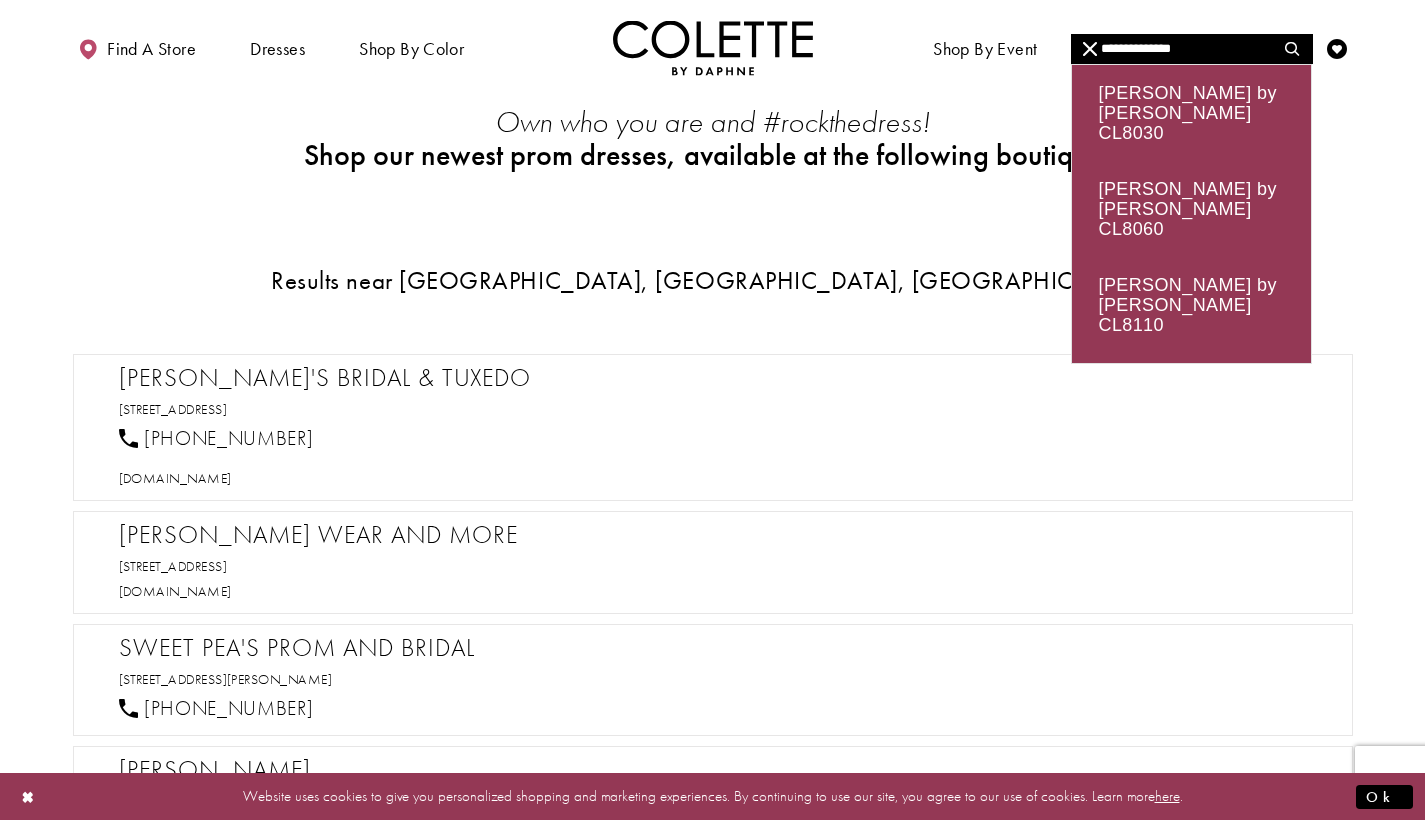 type on "**********" 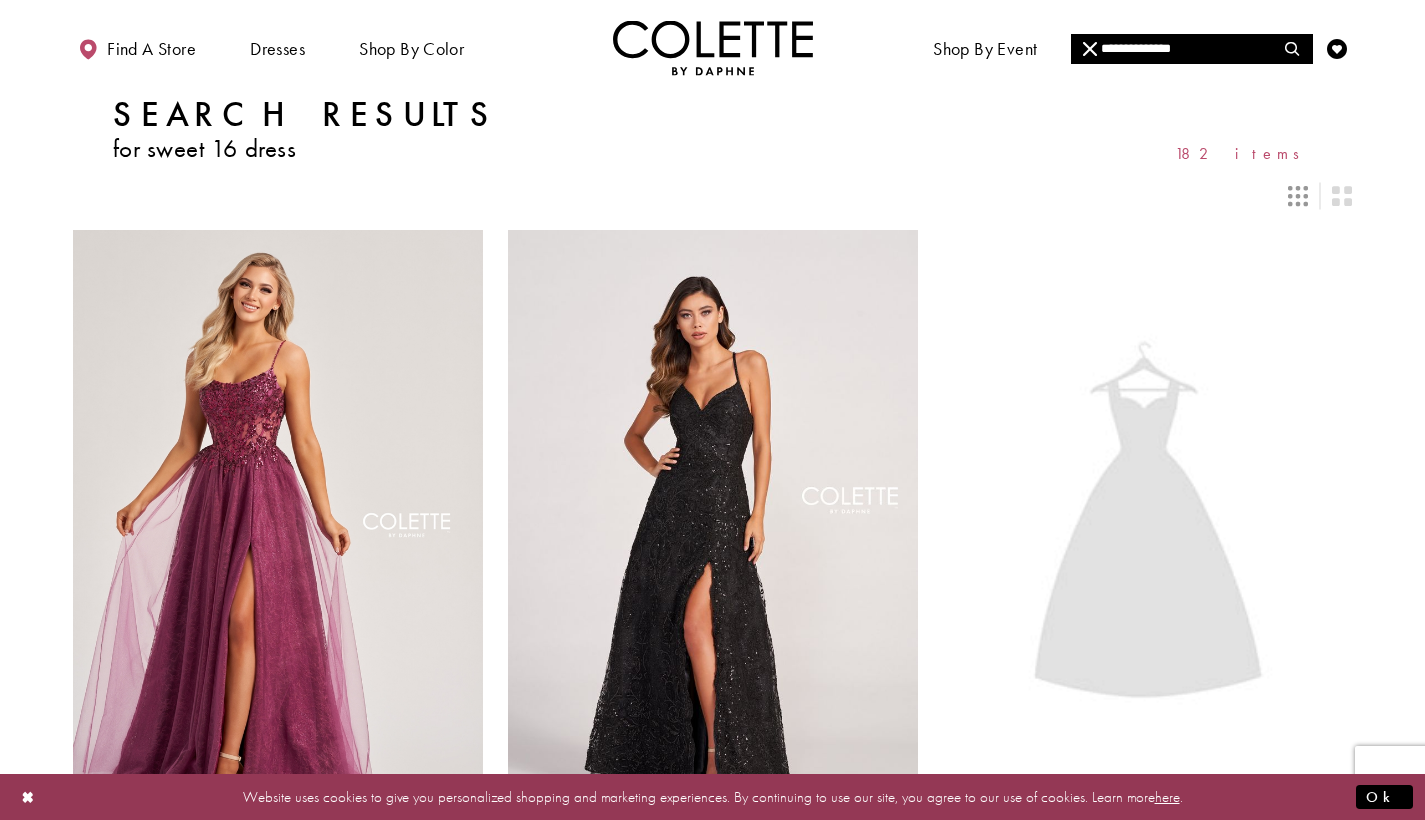 scroll, scrollTop: 0, scrollLeft: 0, axis: both 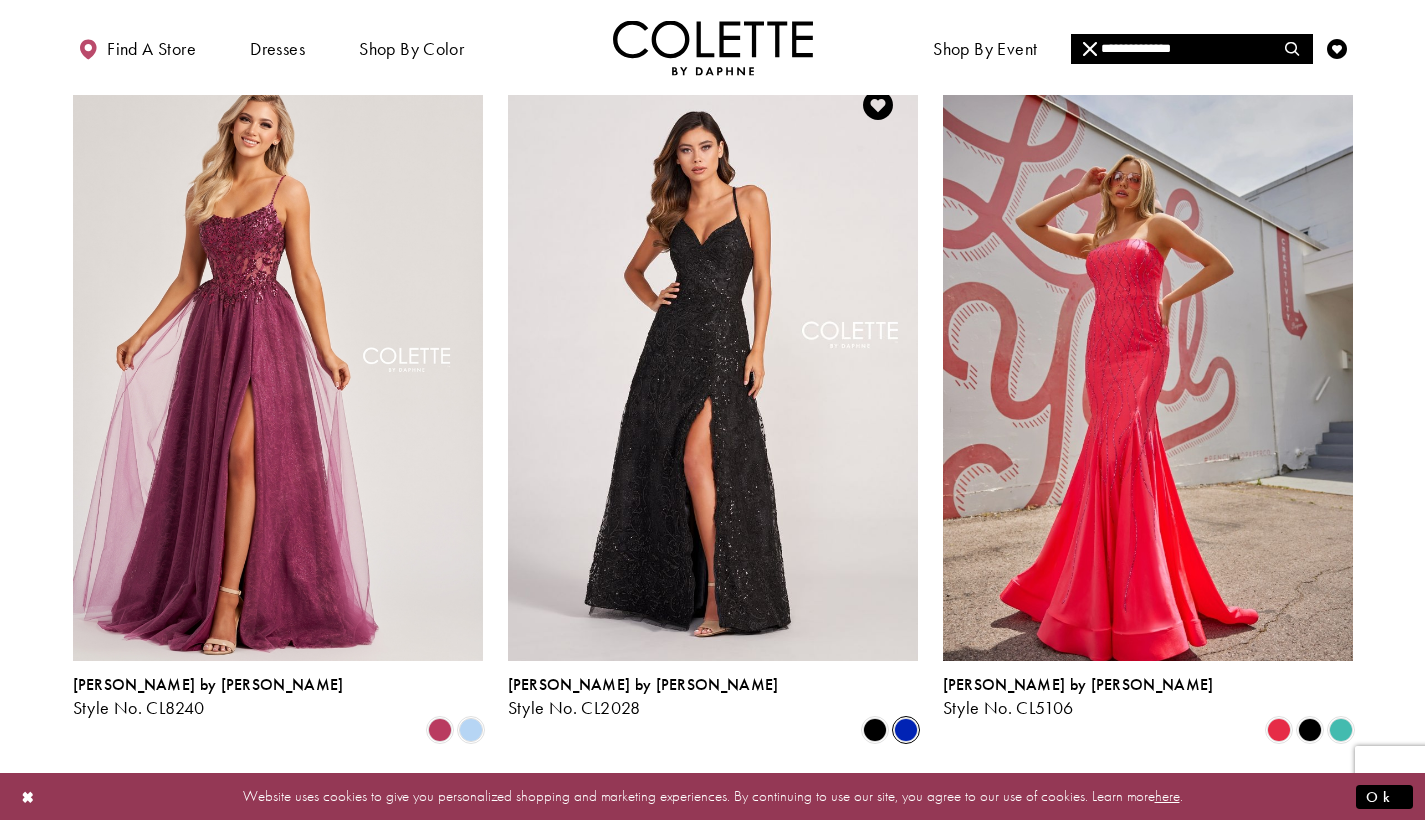 click at bounding box center [906, 730] 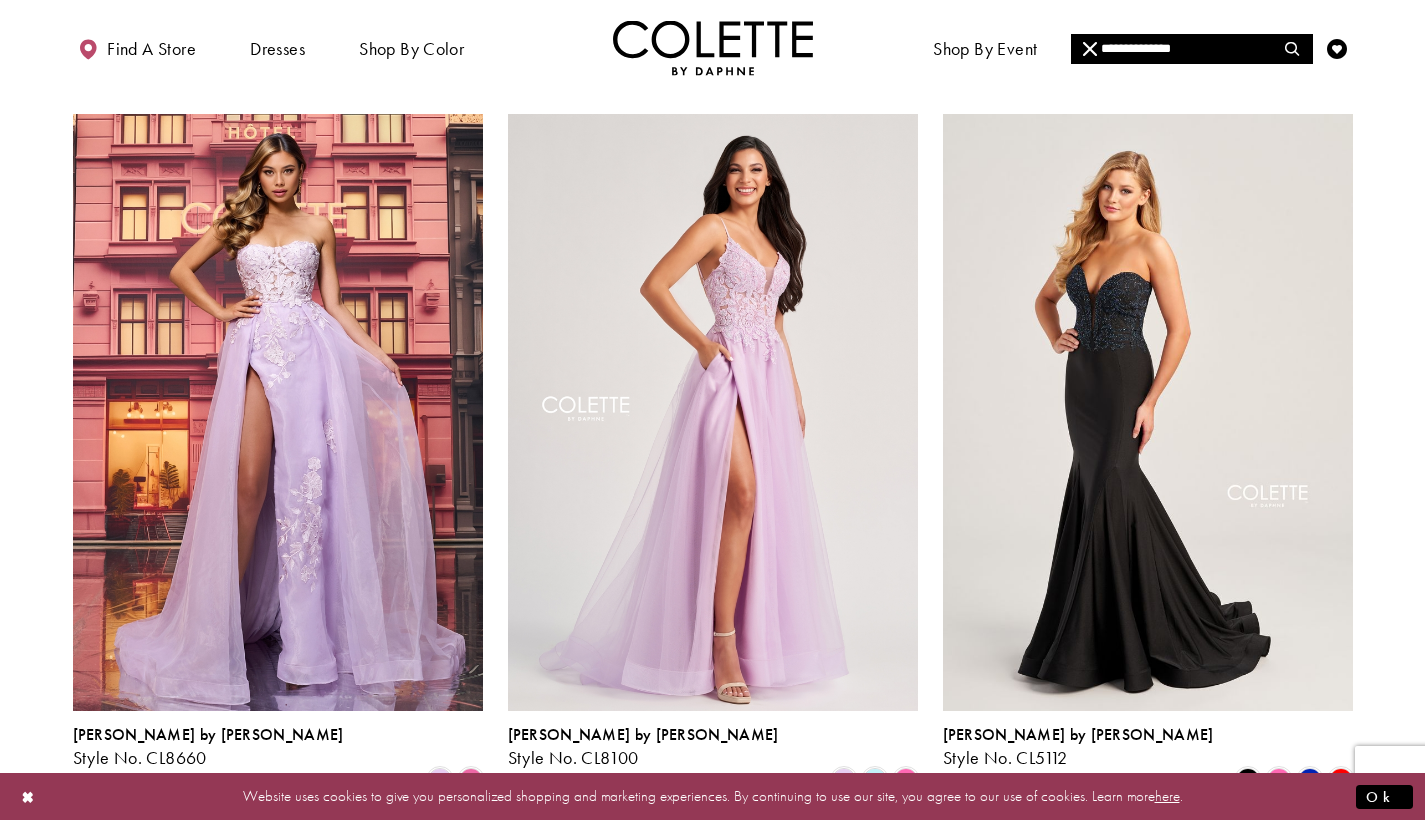 scroll, scrollTop: 874, scrollLeft: 0, axis: vertical 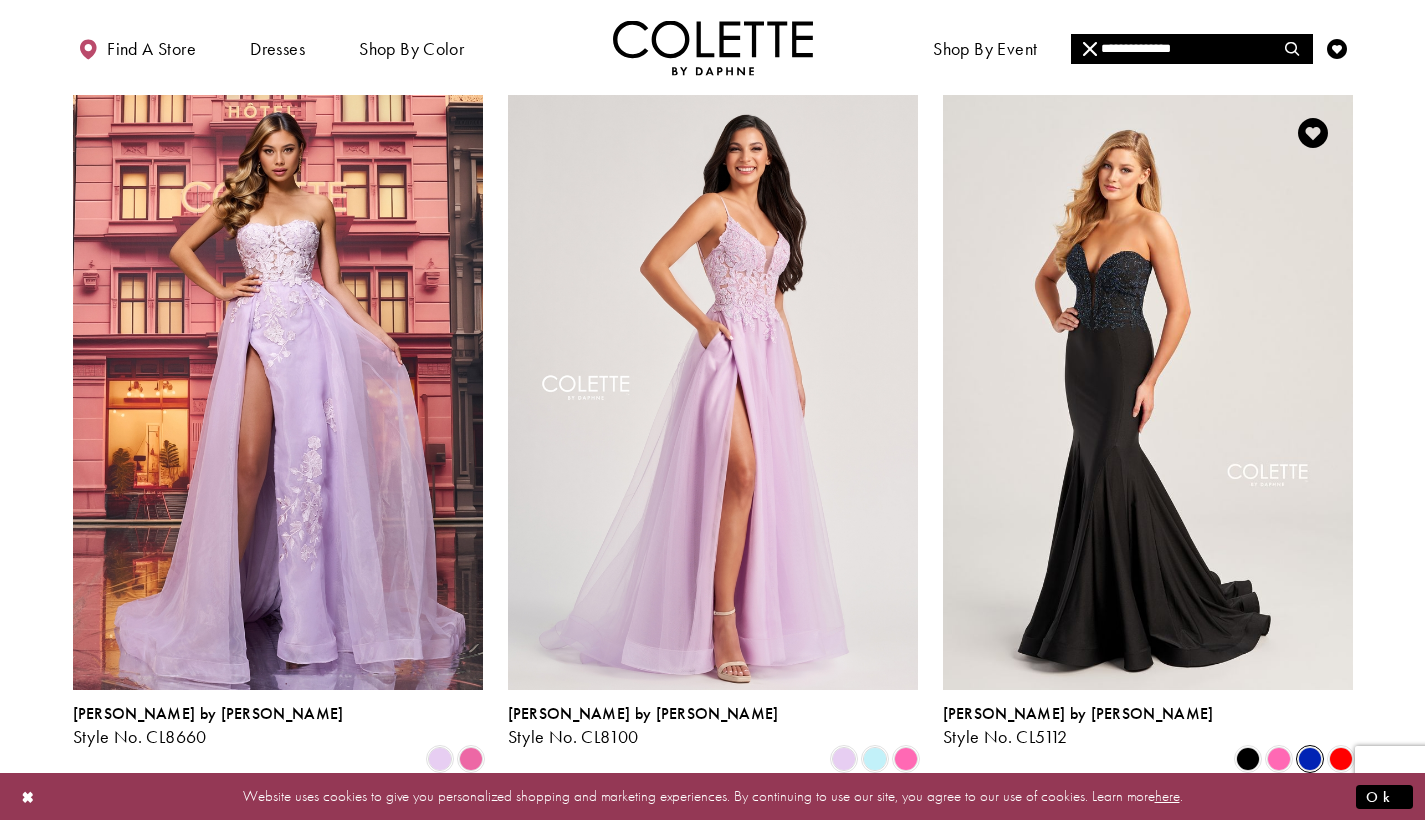 click at bounding box center (1310, 759) 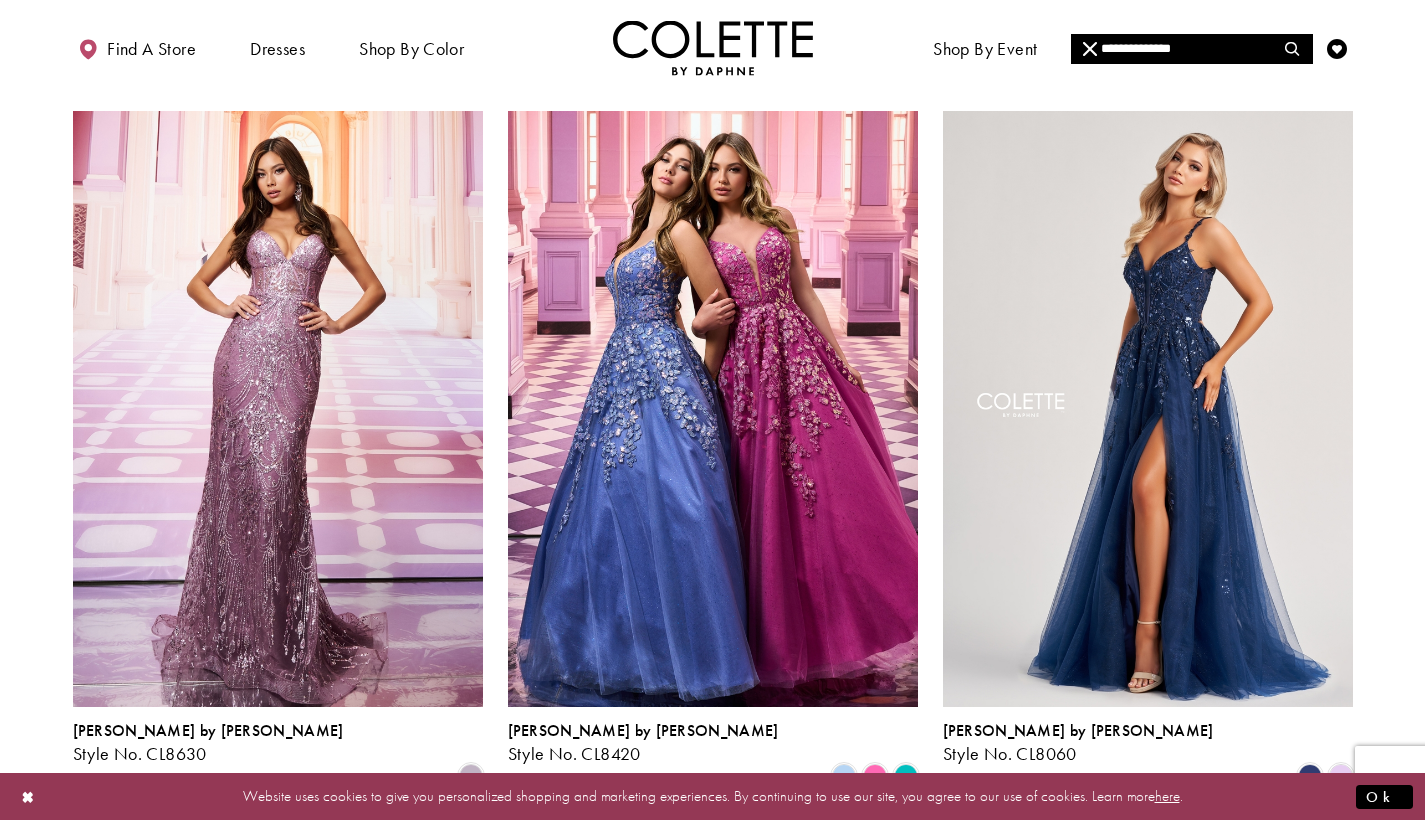 scroll, scrollTop: 1593, scrollLeft: 0, axis: vertical 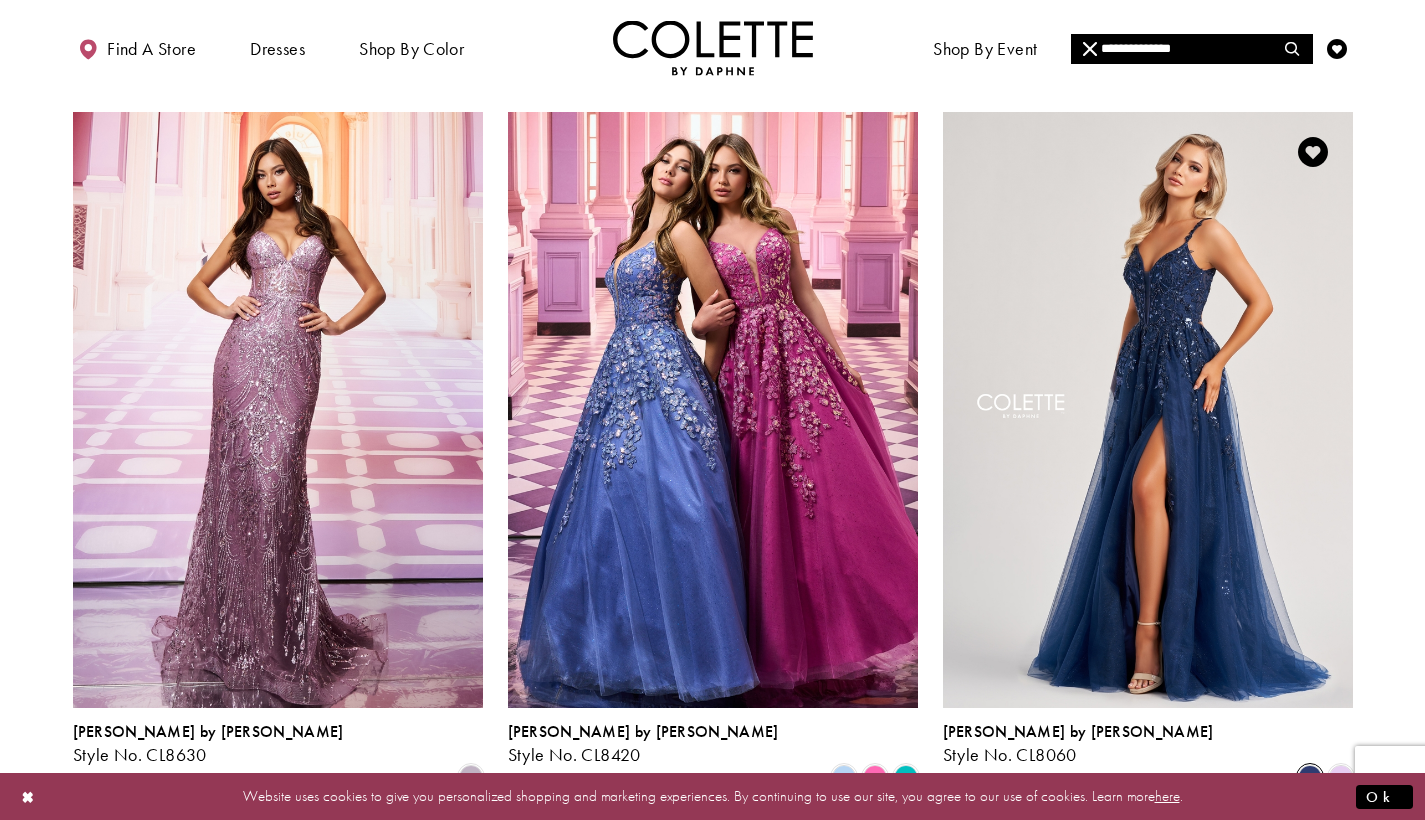 click at bounding box center [1310, 777] 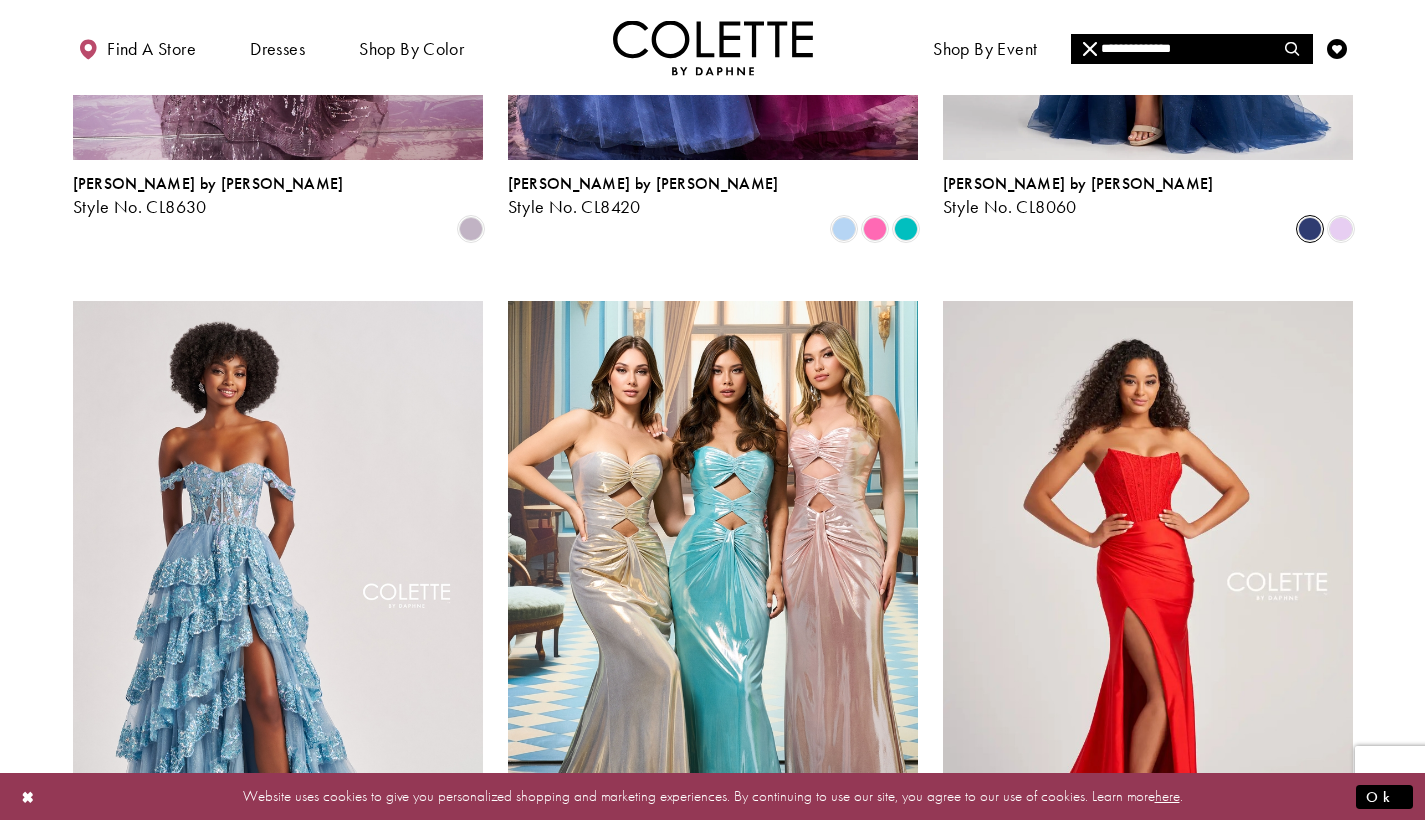 scroll, scrollTop: 2333, scrollLeft: 0, axis: vertical 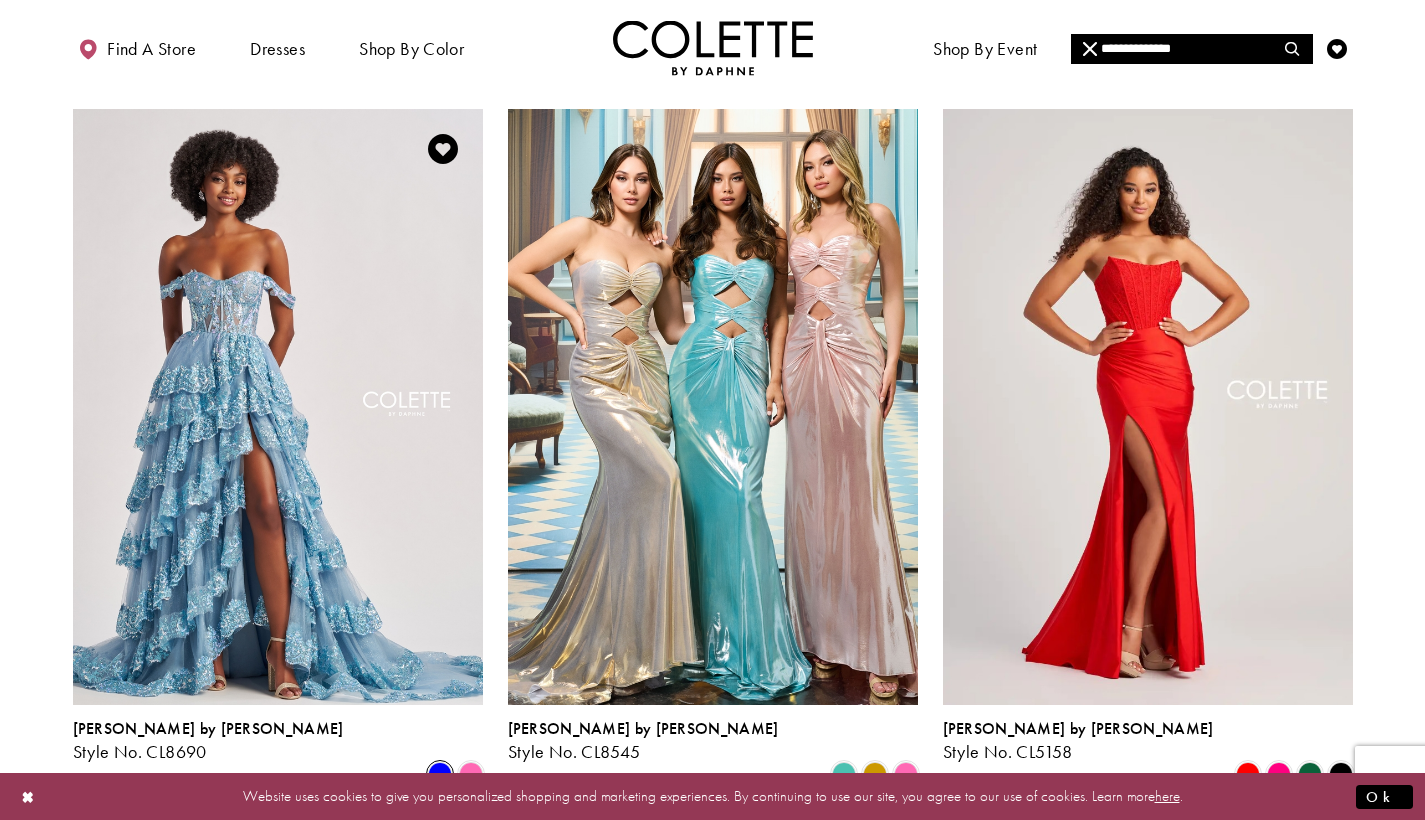 click at bounding box center [440, 774] 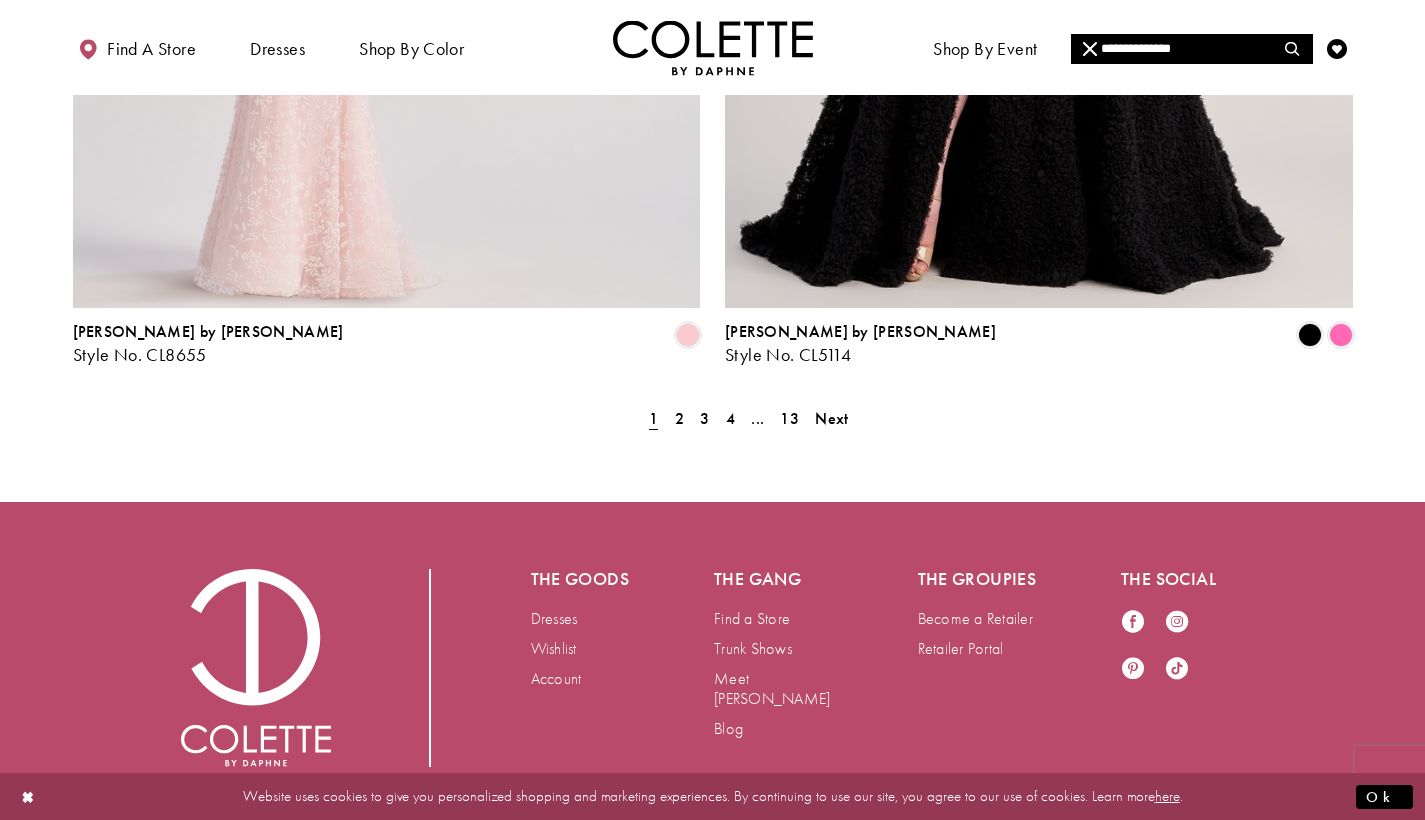 scroll, scrollTop: 3783, scrollLeft: 0, axis: vertical 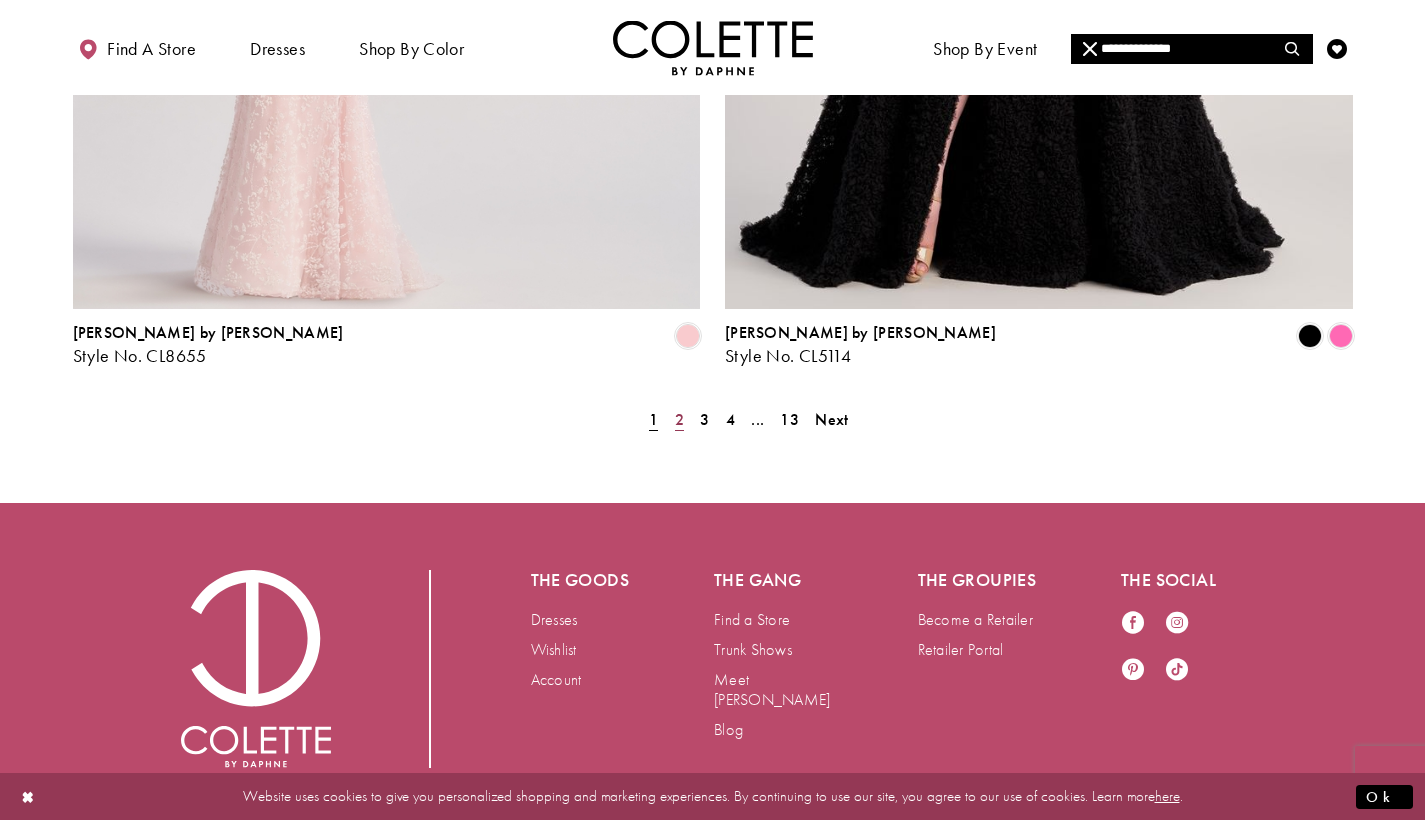 click on "2" at bounding box center [679, 419] 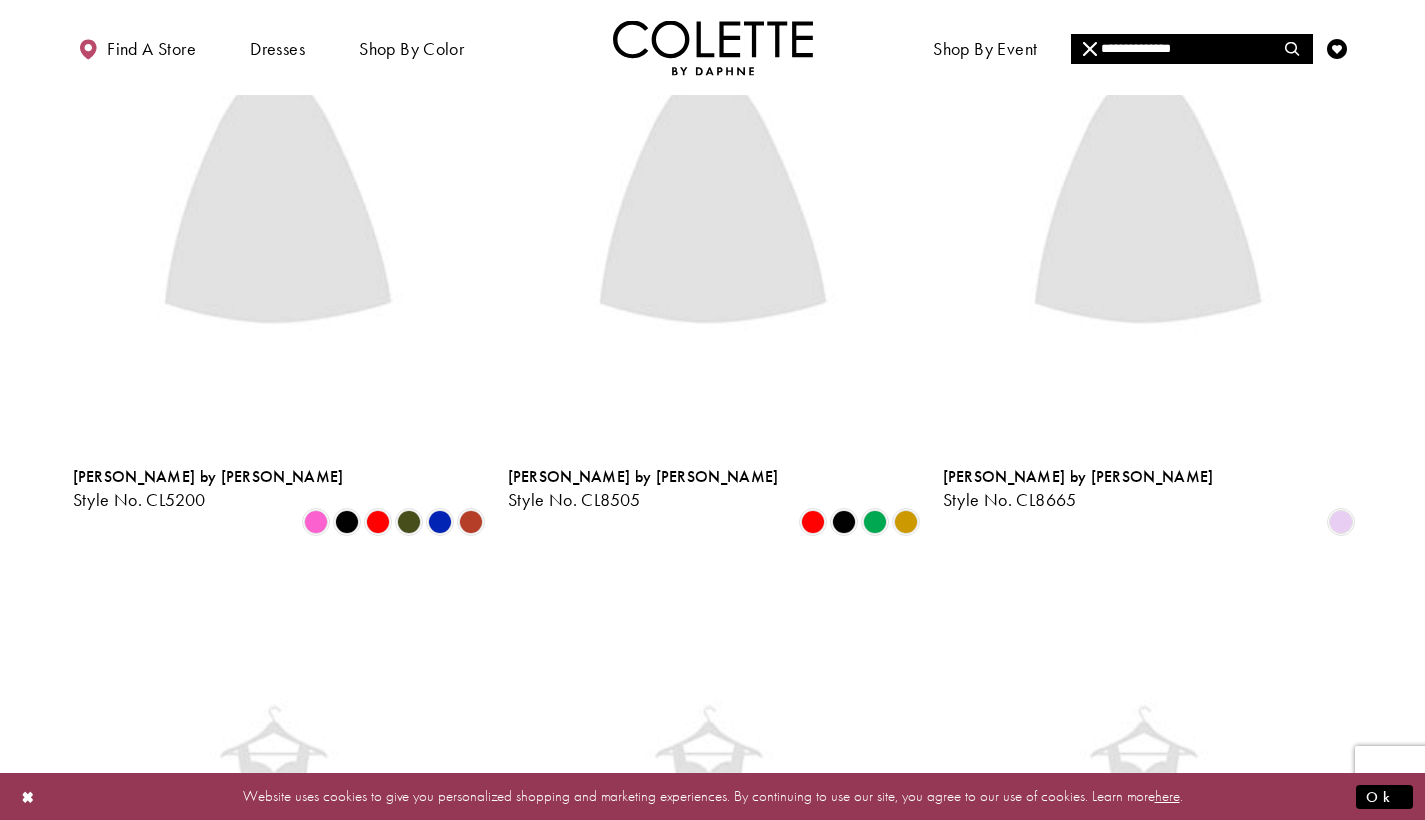 scroll, scrollTop: 134, scrollLeft: 0, axis: vertical 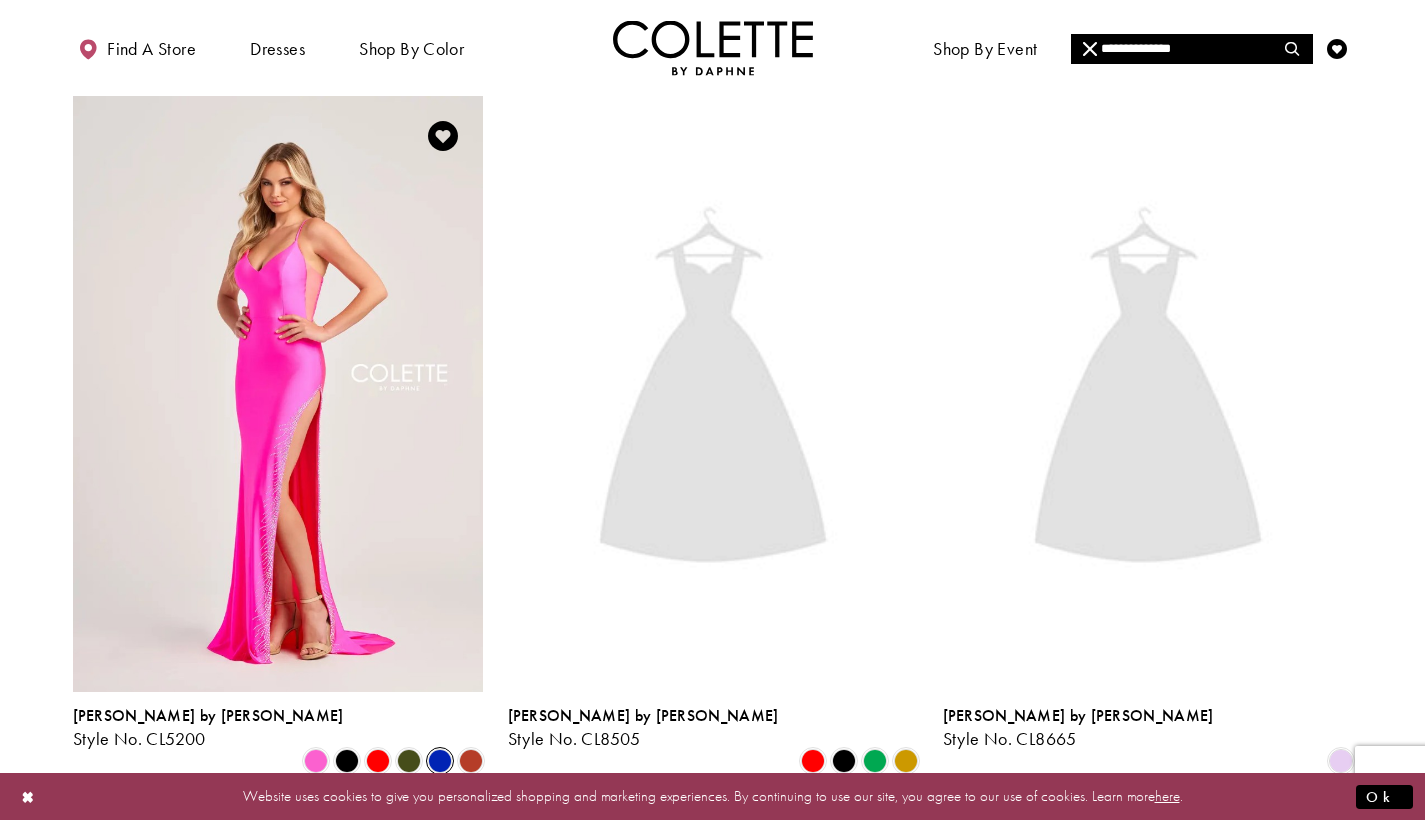 click at bounding box center (440, 761) 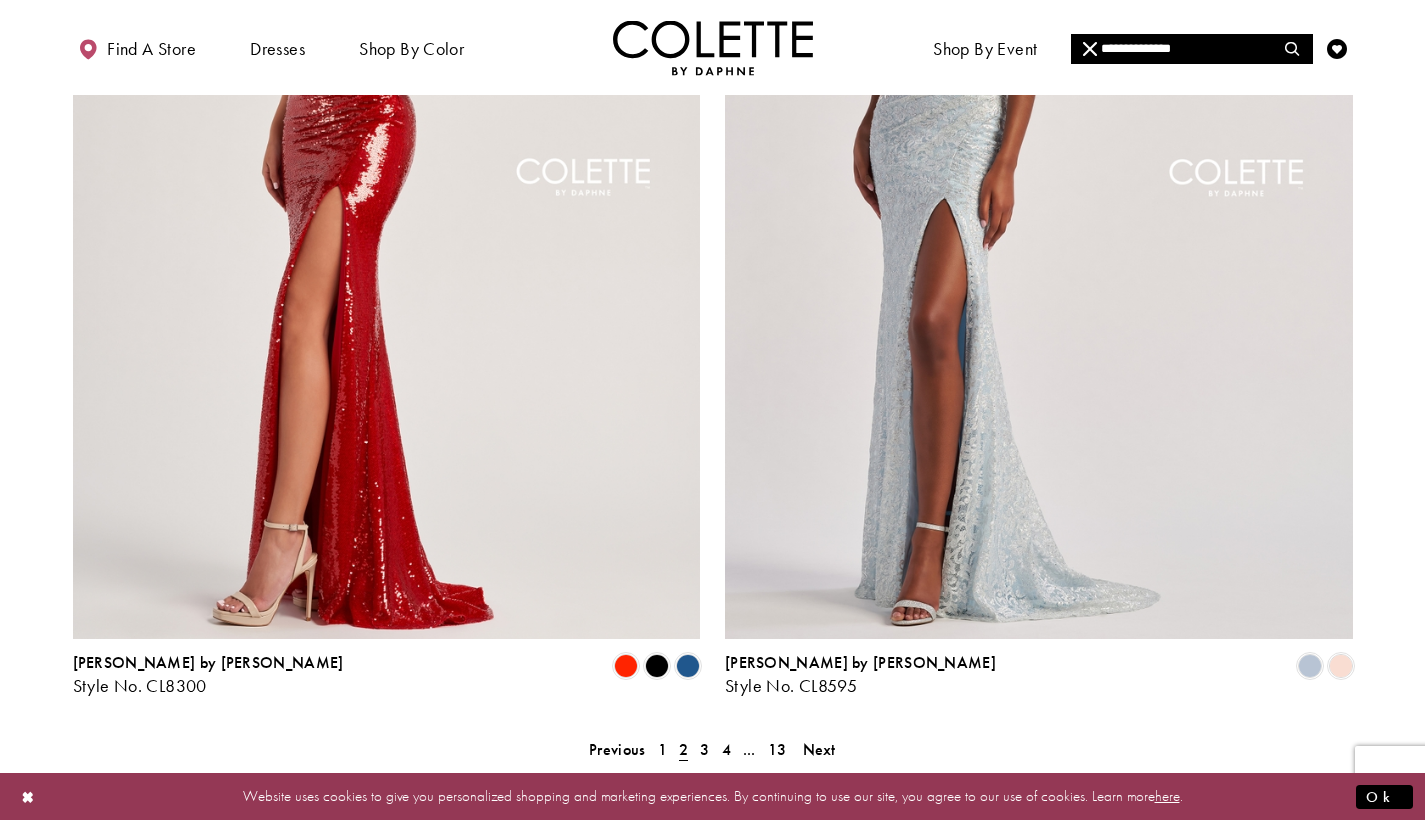 scroll, scrollTop: 3475, scrollLeft: 0, axis: vertical 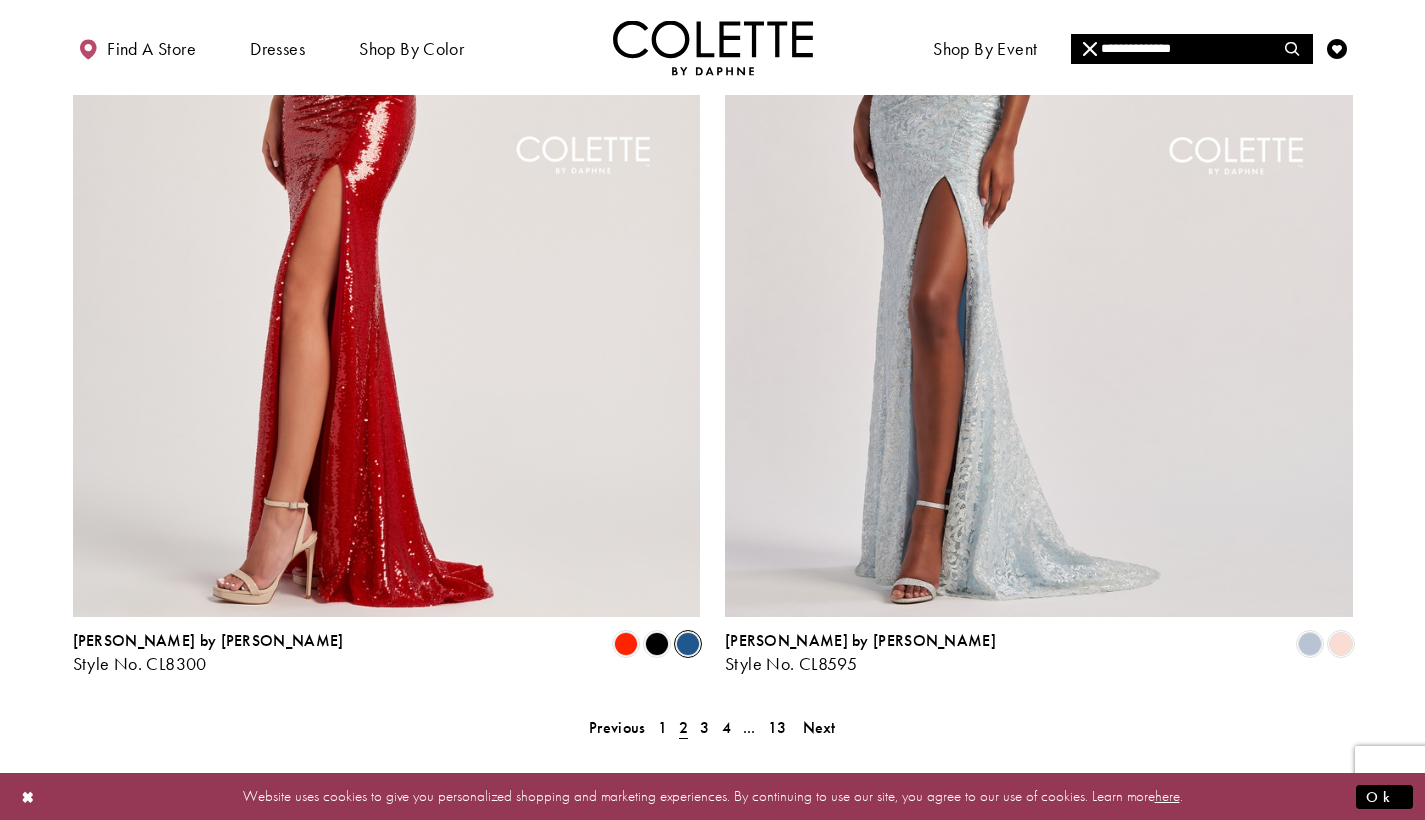 click at bounding box center [688, 644] 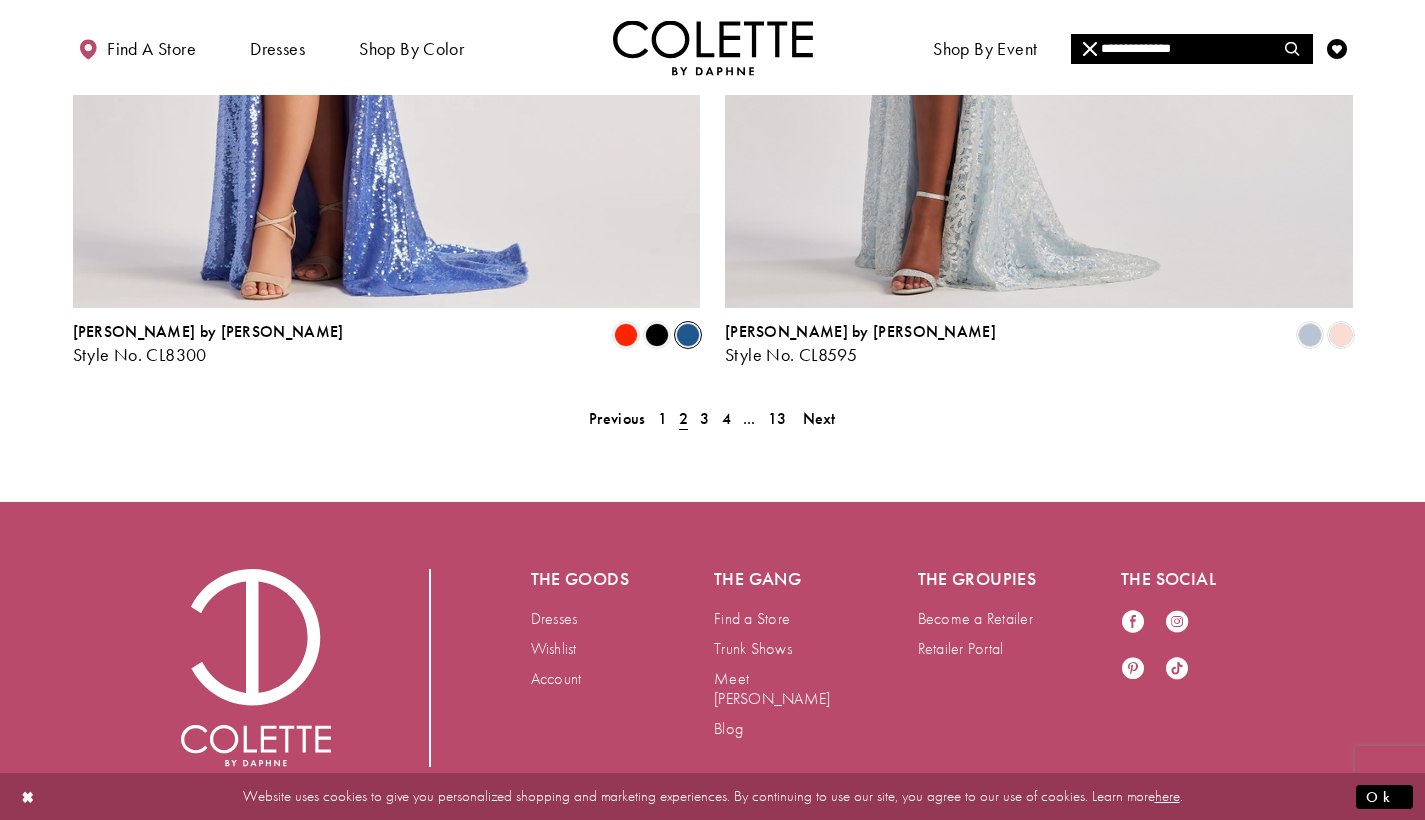 scroll, scrollTop: 3783, scrollLeft: 0, axis: vertical 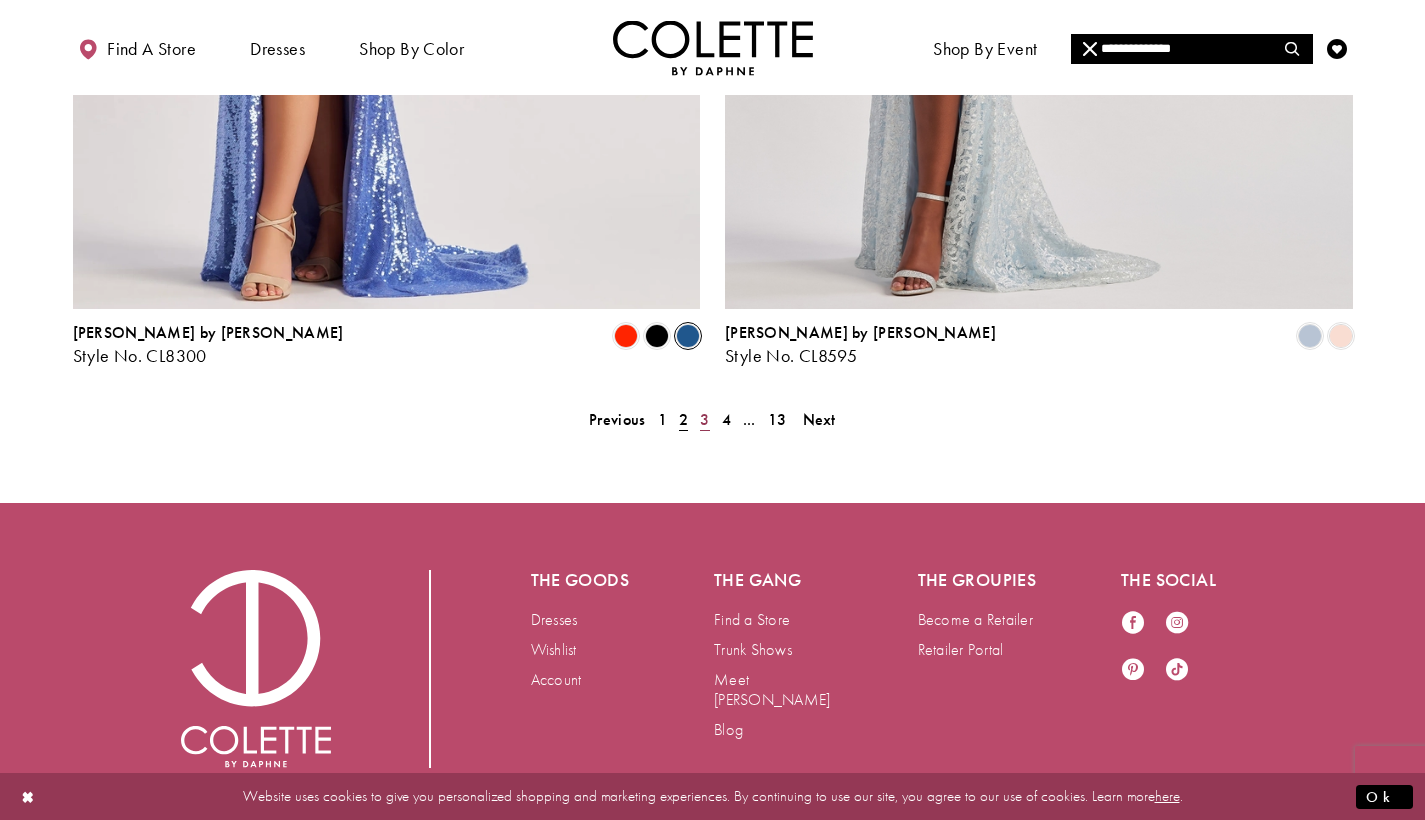 click on "3" at bounding box center (704, 419) 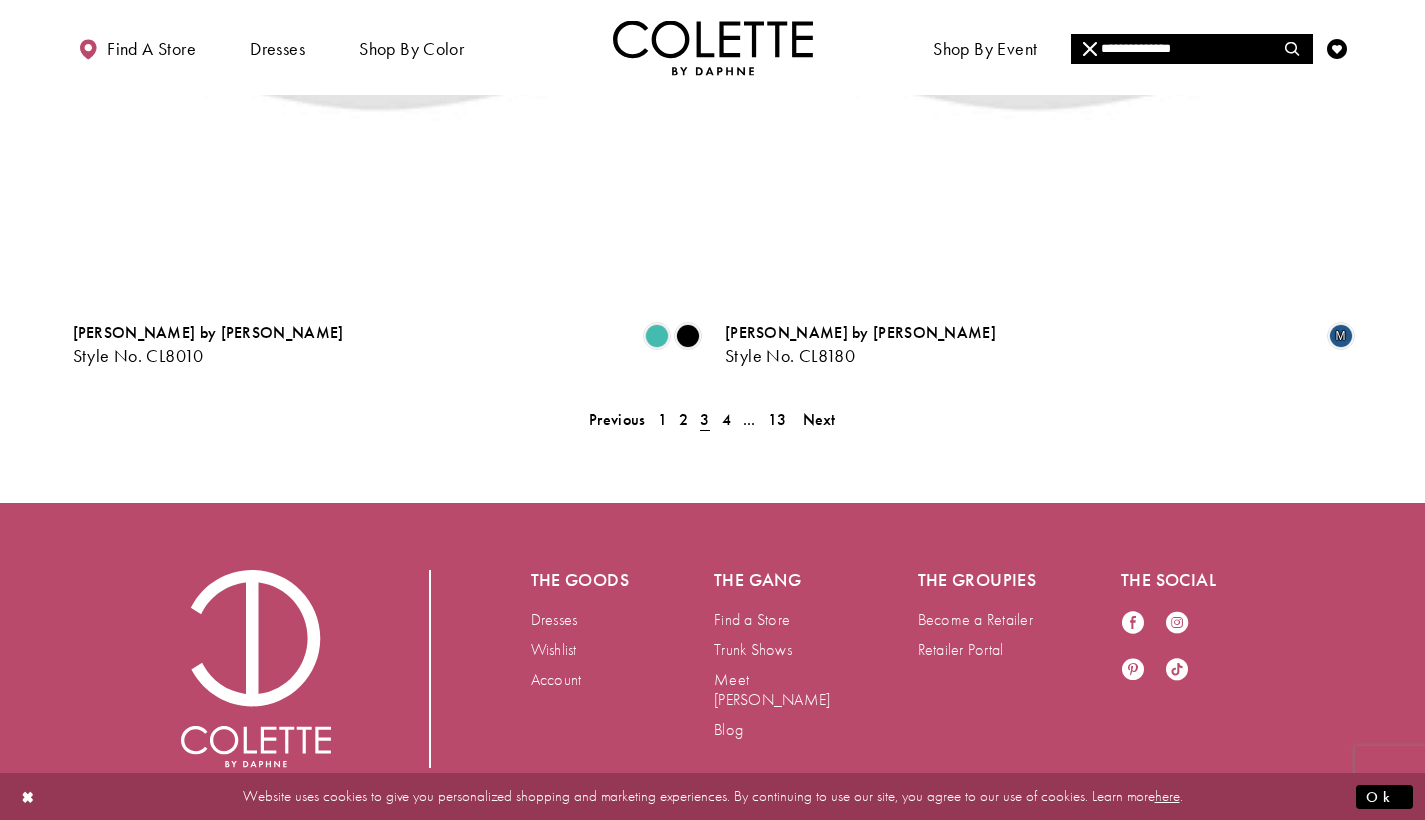 scroll, scrollTop: 134, scrollLeft: 0, axis: vertical 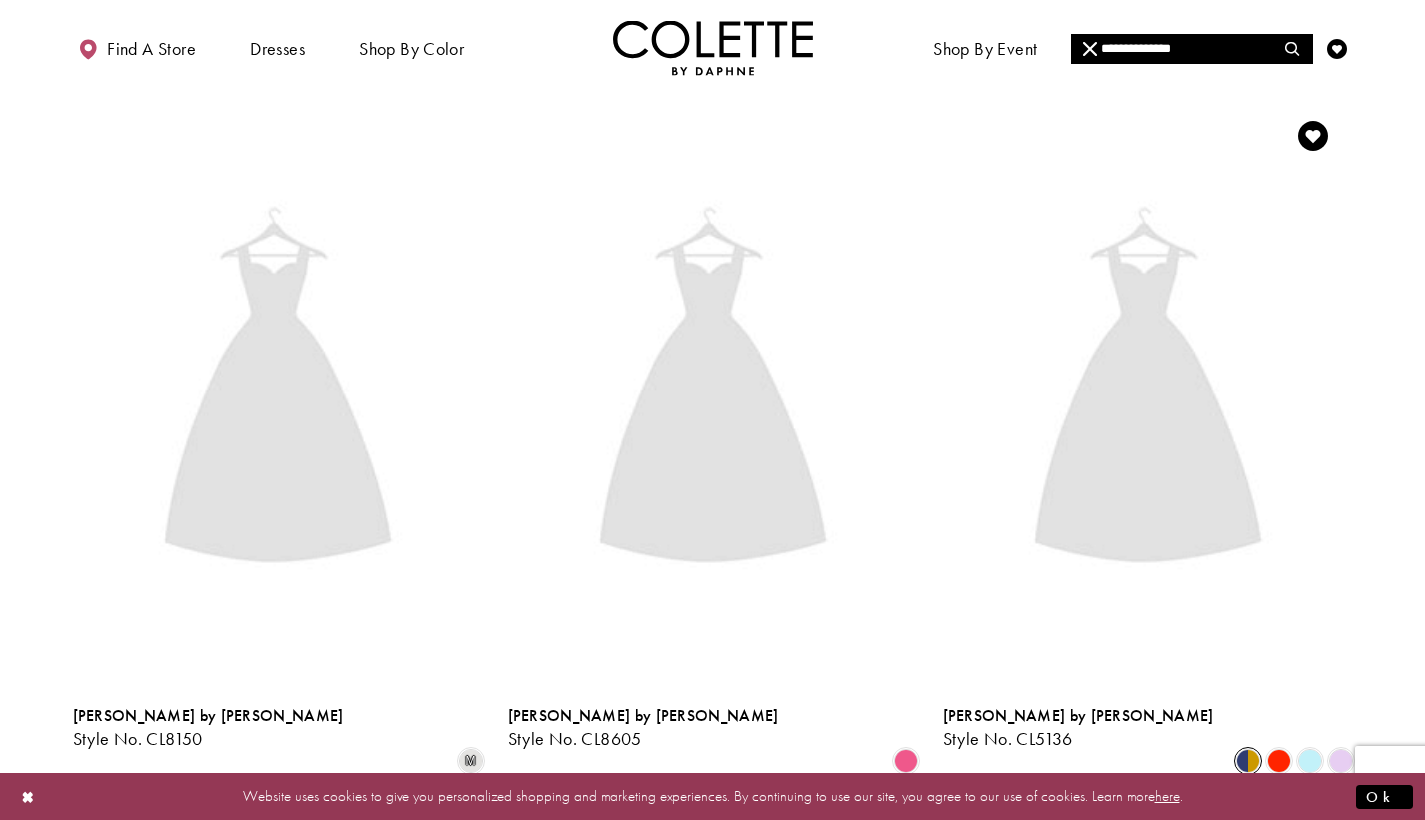 click at bounding box center (1248, 761) 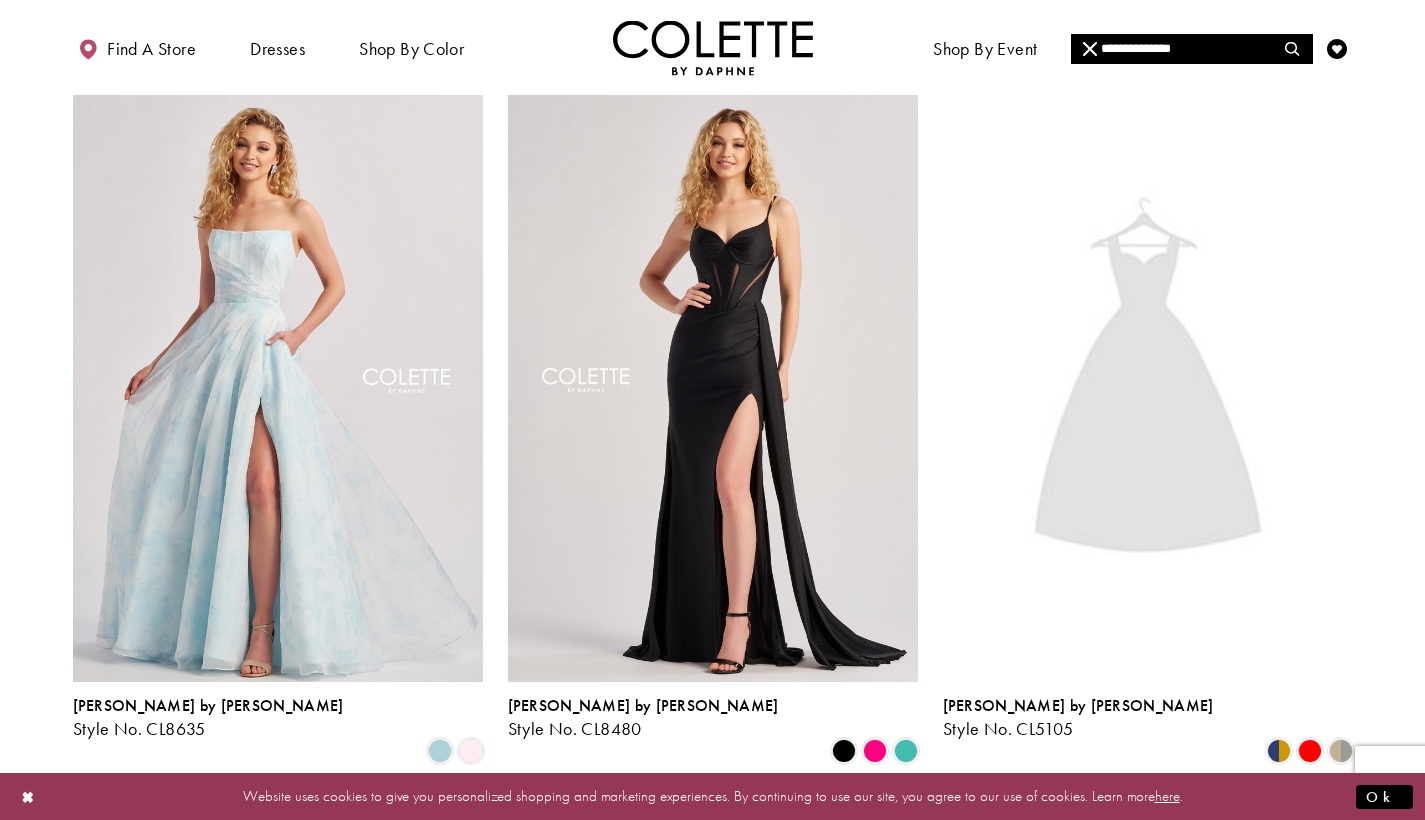 scroll, scrollTop: 1639, scrollLeft: 0, axis: vertical 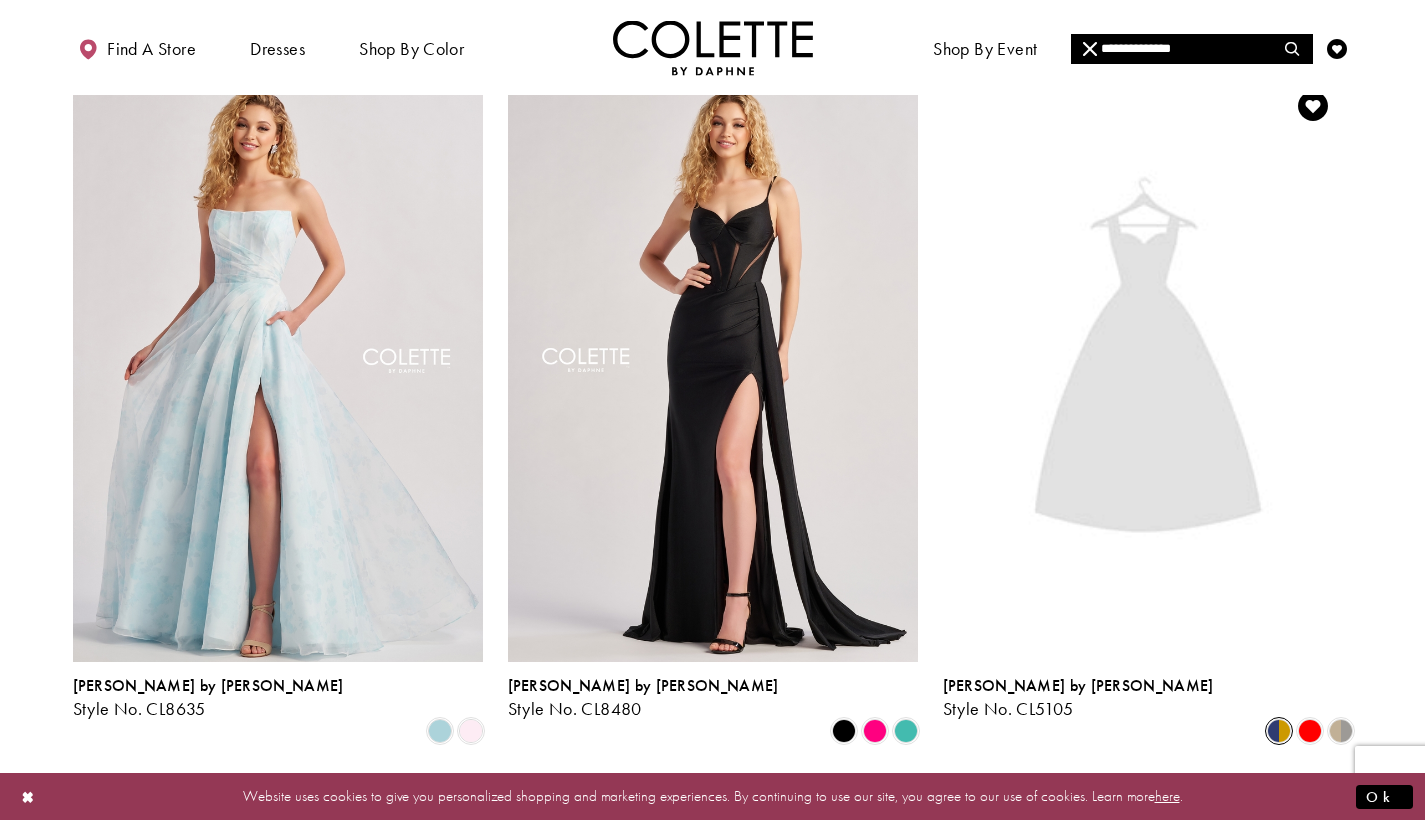 click at bounding box center (1279, 731) 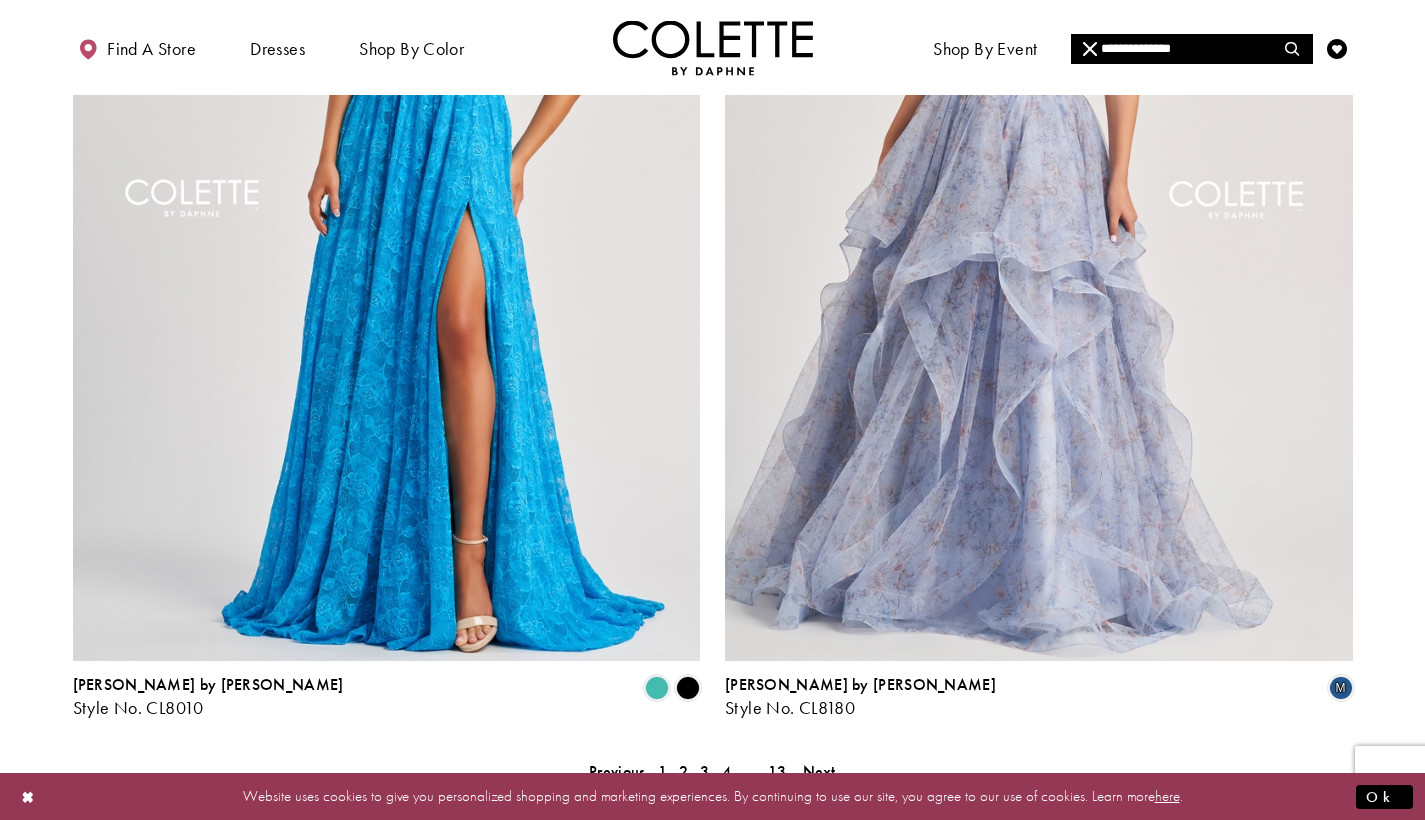 scroll, scrollTop: 3455, scrollLeft: 0, axis: vertical 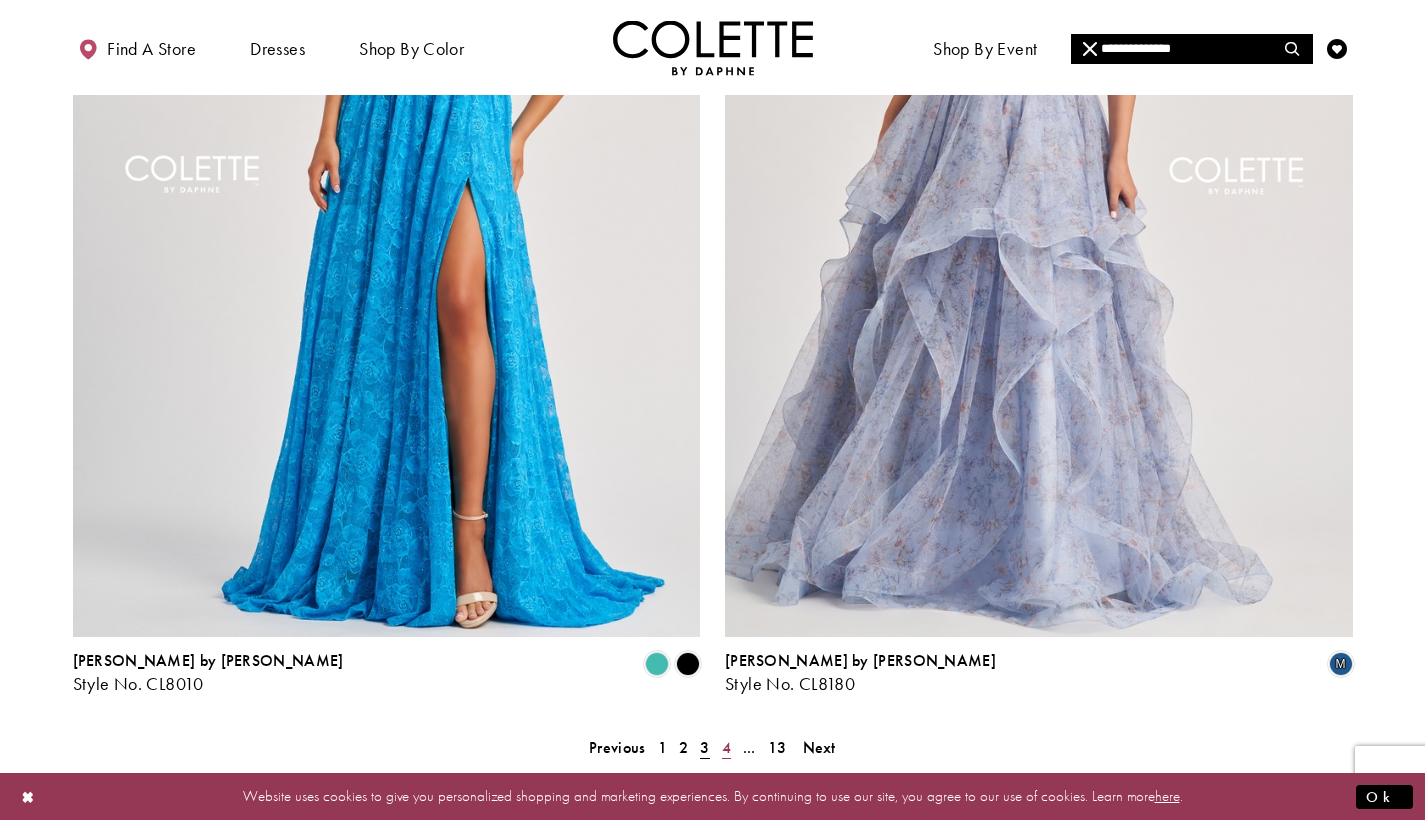 click on "4" at bounding box center (726, 747) 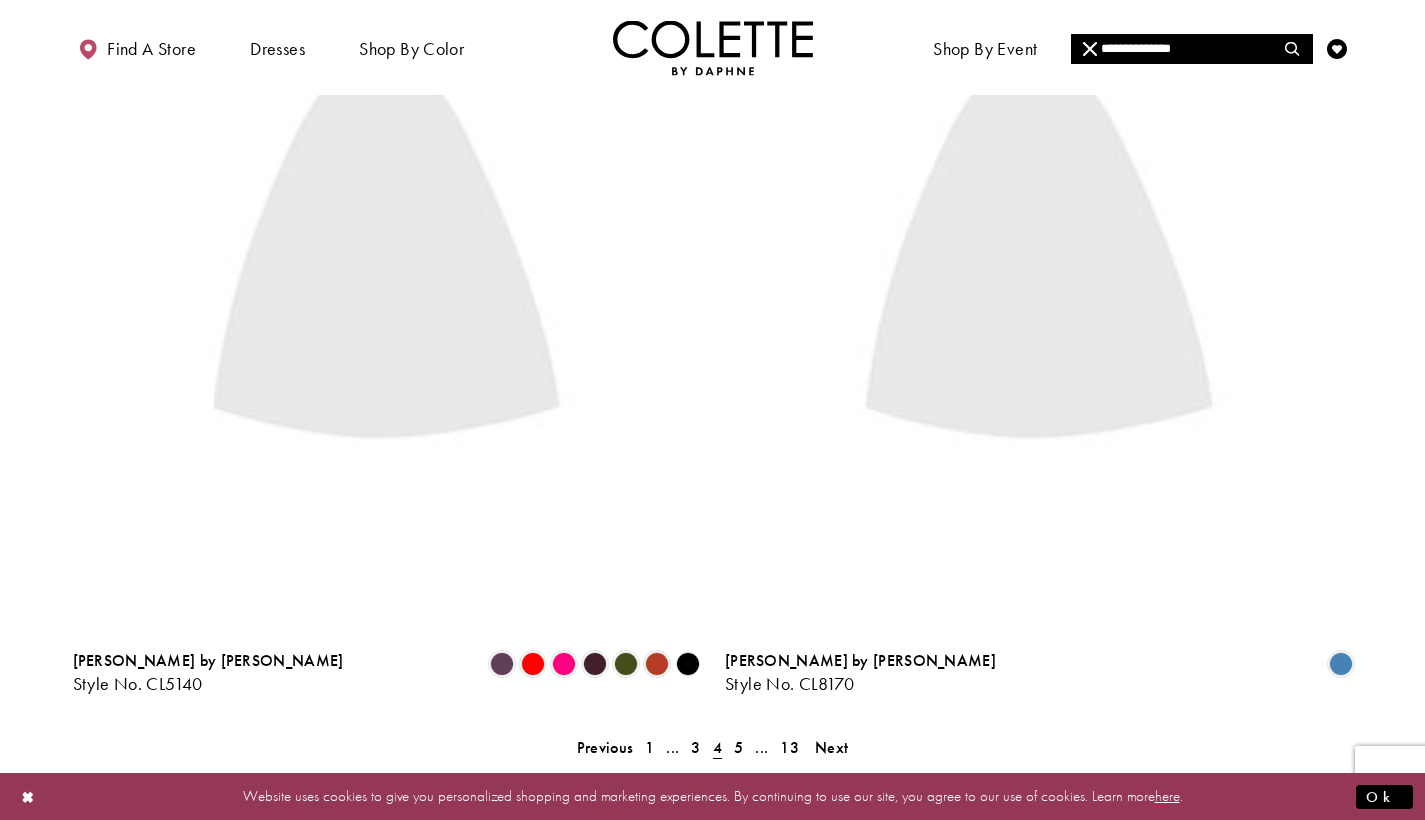 scroll, scrollTop: 134, scrollLeft: 0, axis: vertical 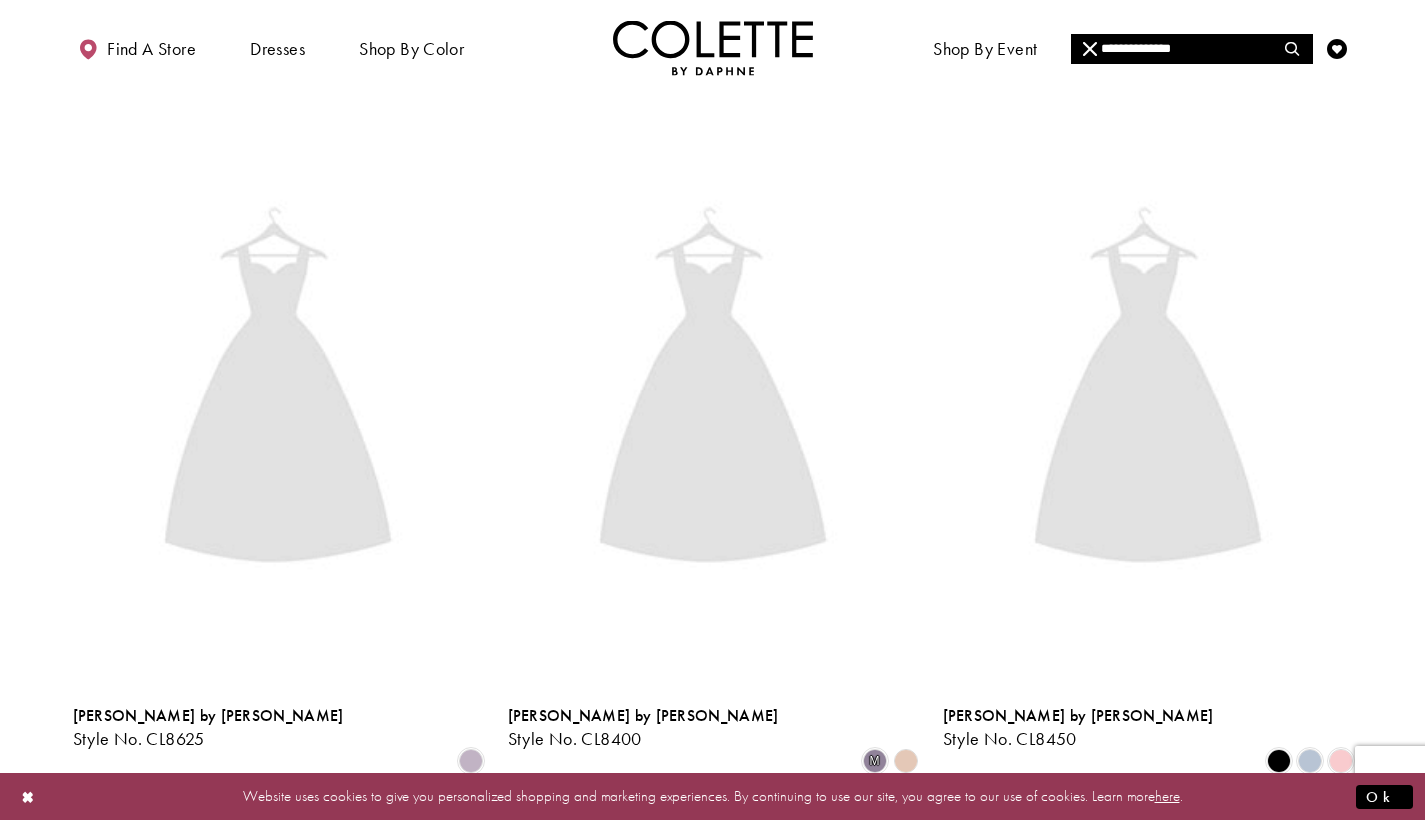 click on "**********" at bounding box center [1191, 49] 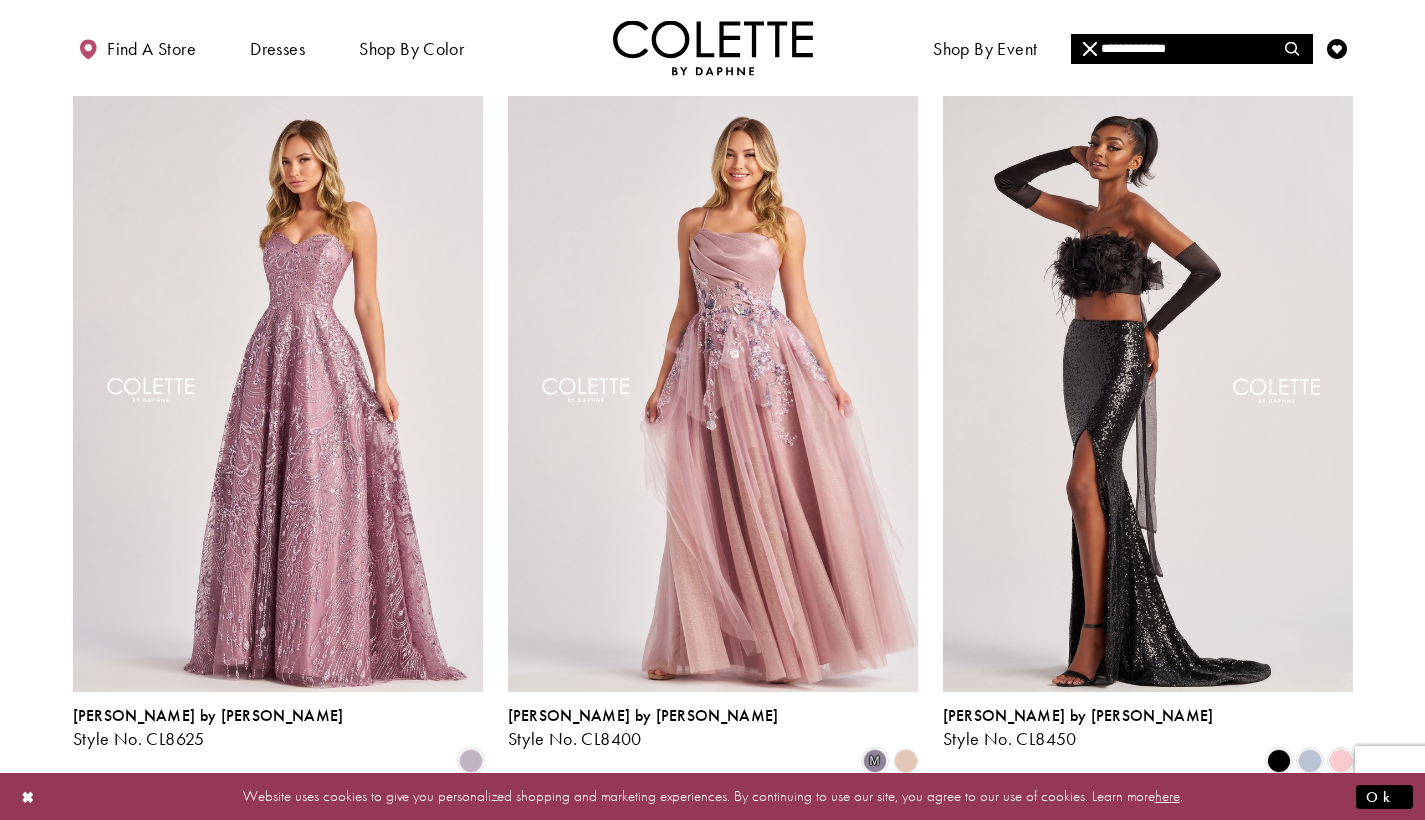 type on "**********" 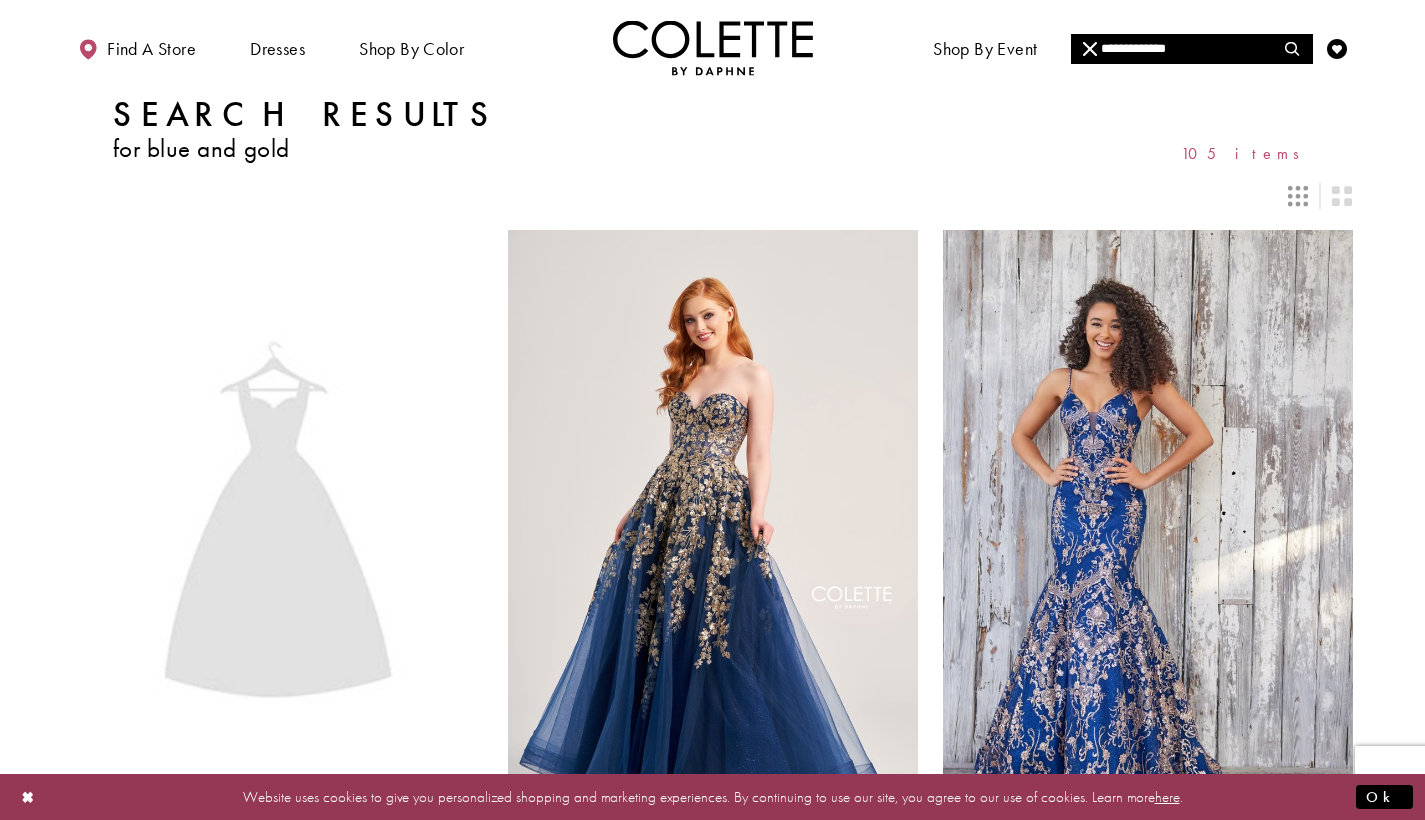 scroll, scrollTop: 0, scrollLeft: 0, axis: both 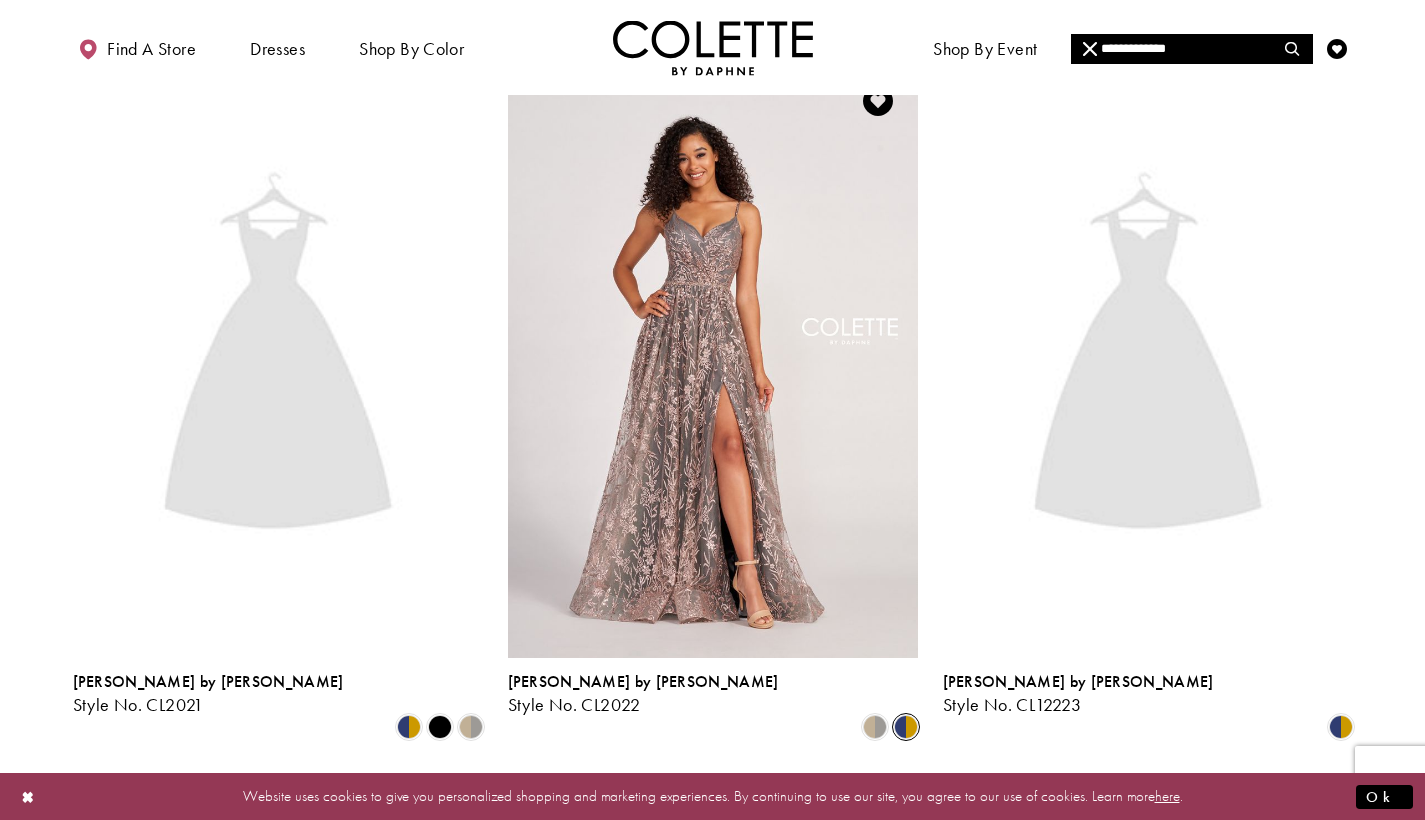 click at bounding box center [906, 727] 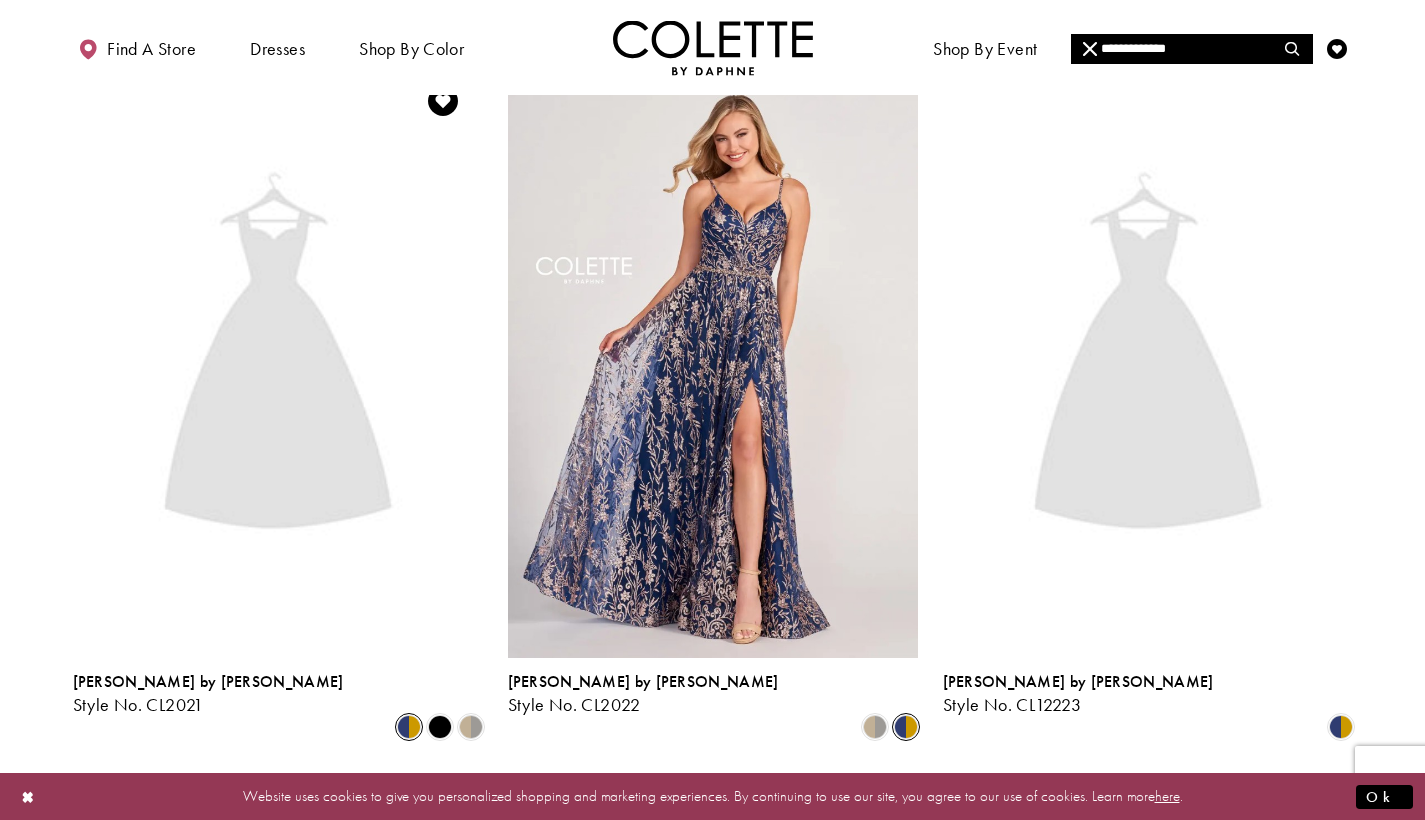 click at bounding box center [409, 727] 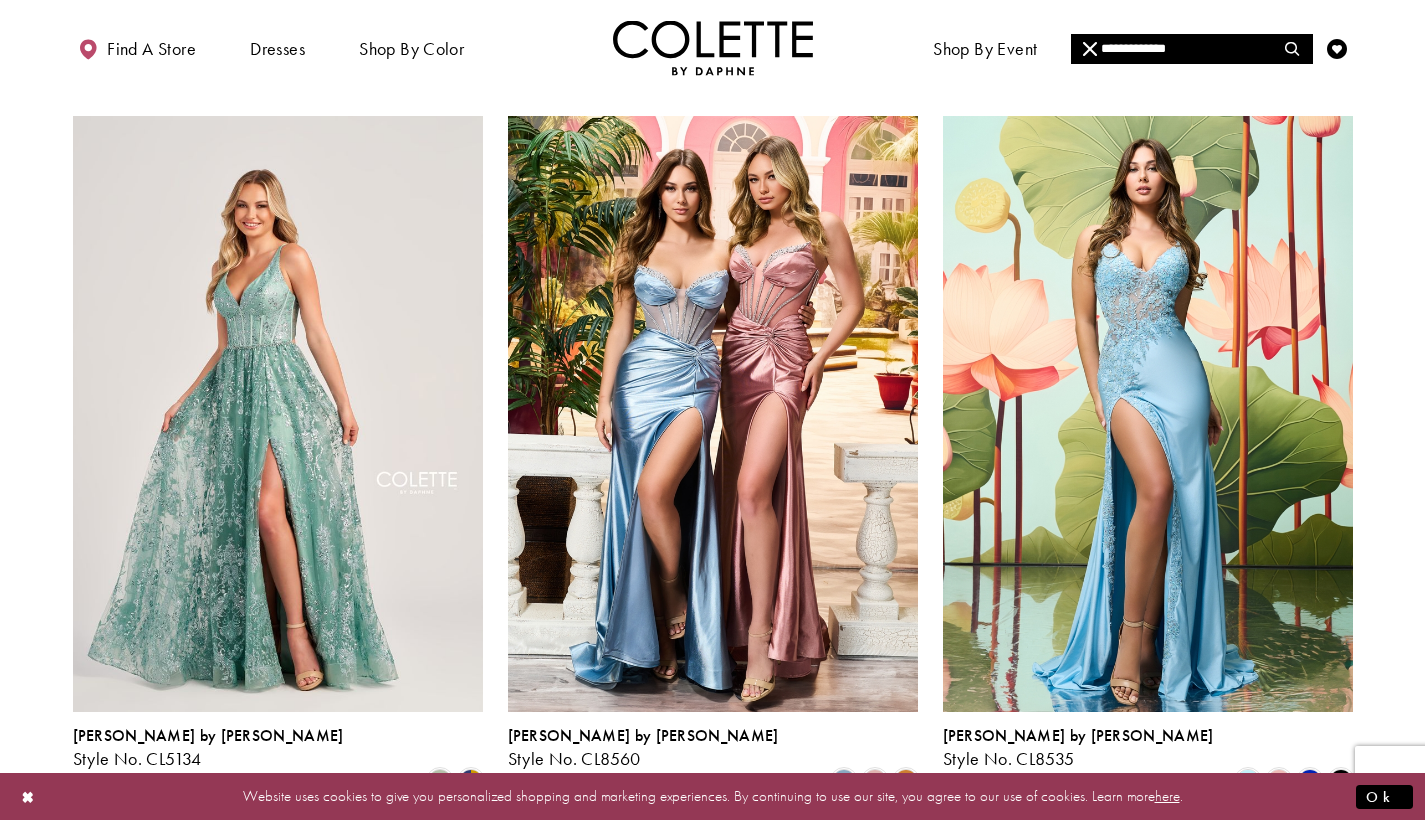 scroll, scrollTop: 1593, scrollLeft: 0, axis: vertical 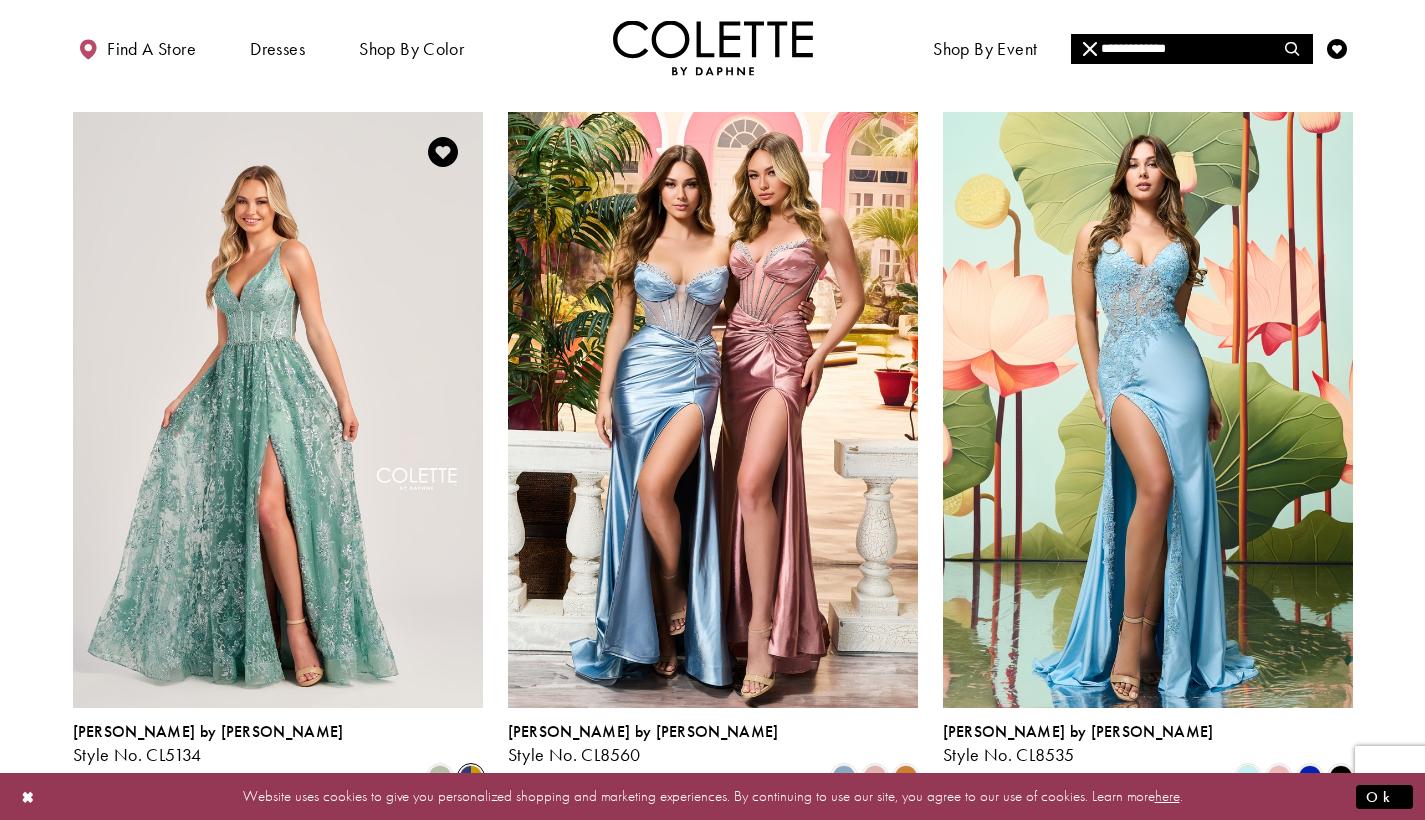 click at bounding box center (471, 777) 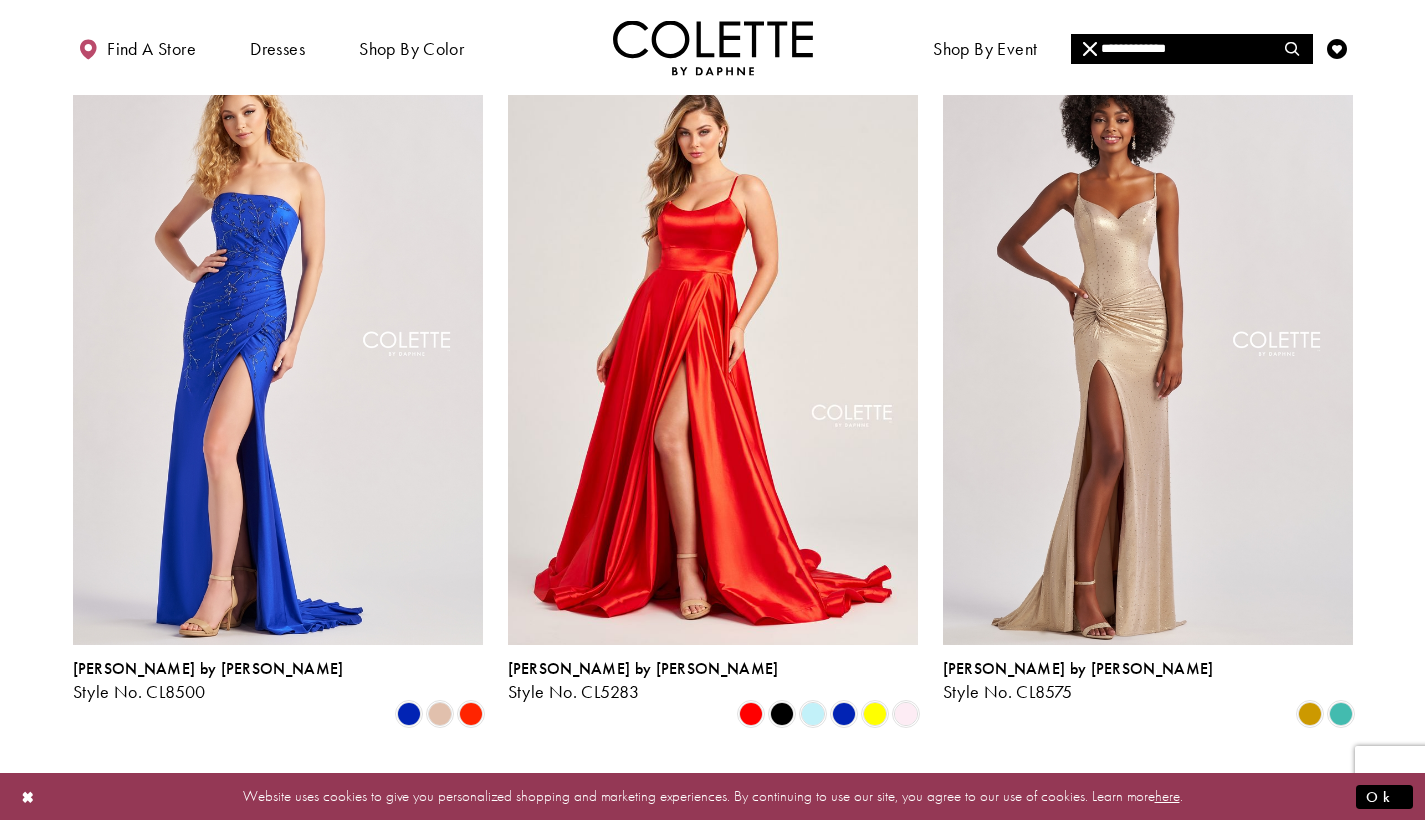 scroll, scrollTop: 2392, scrollLeft: 0, axis: vertical 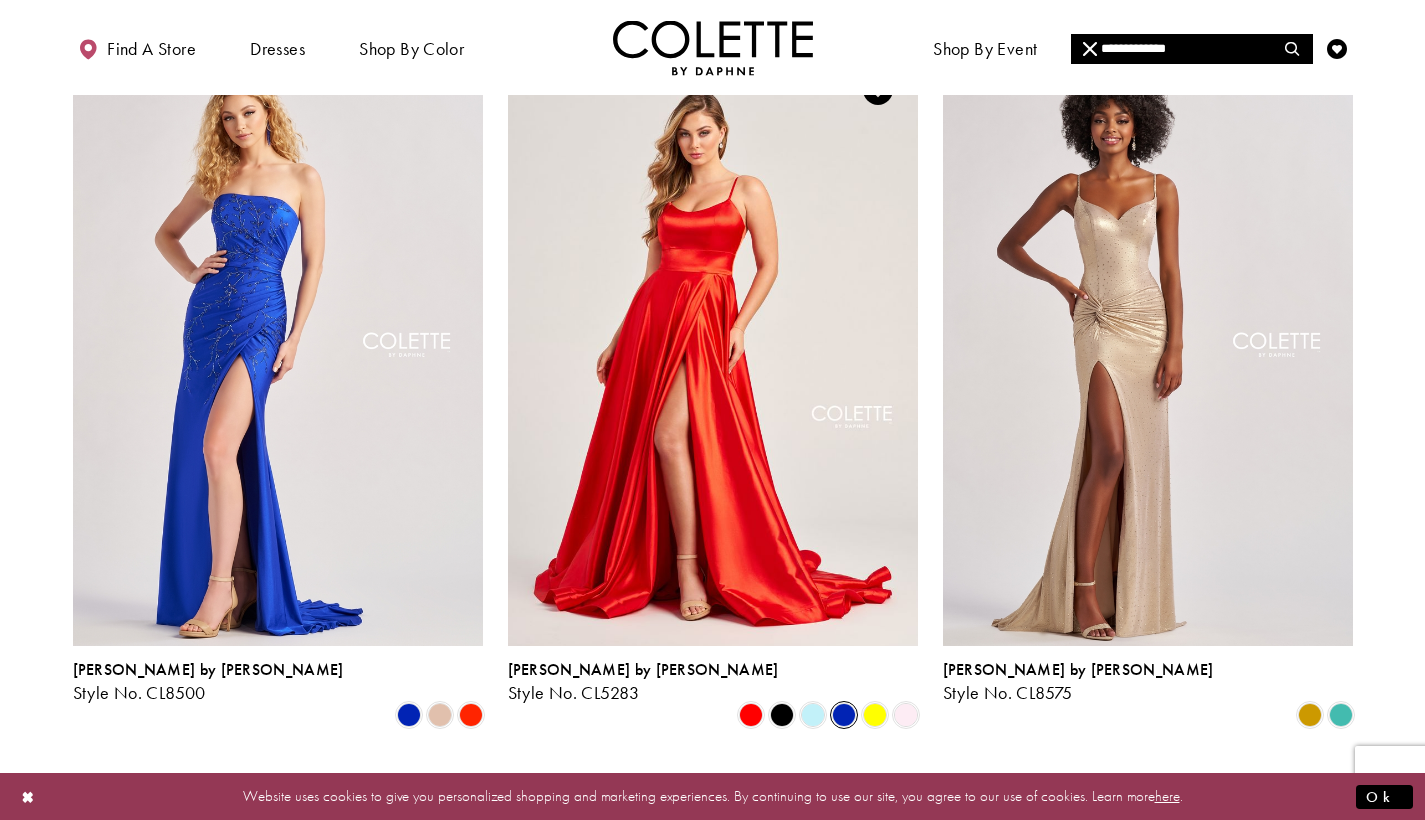 click at bounding box center (844, 715) 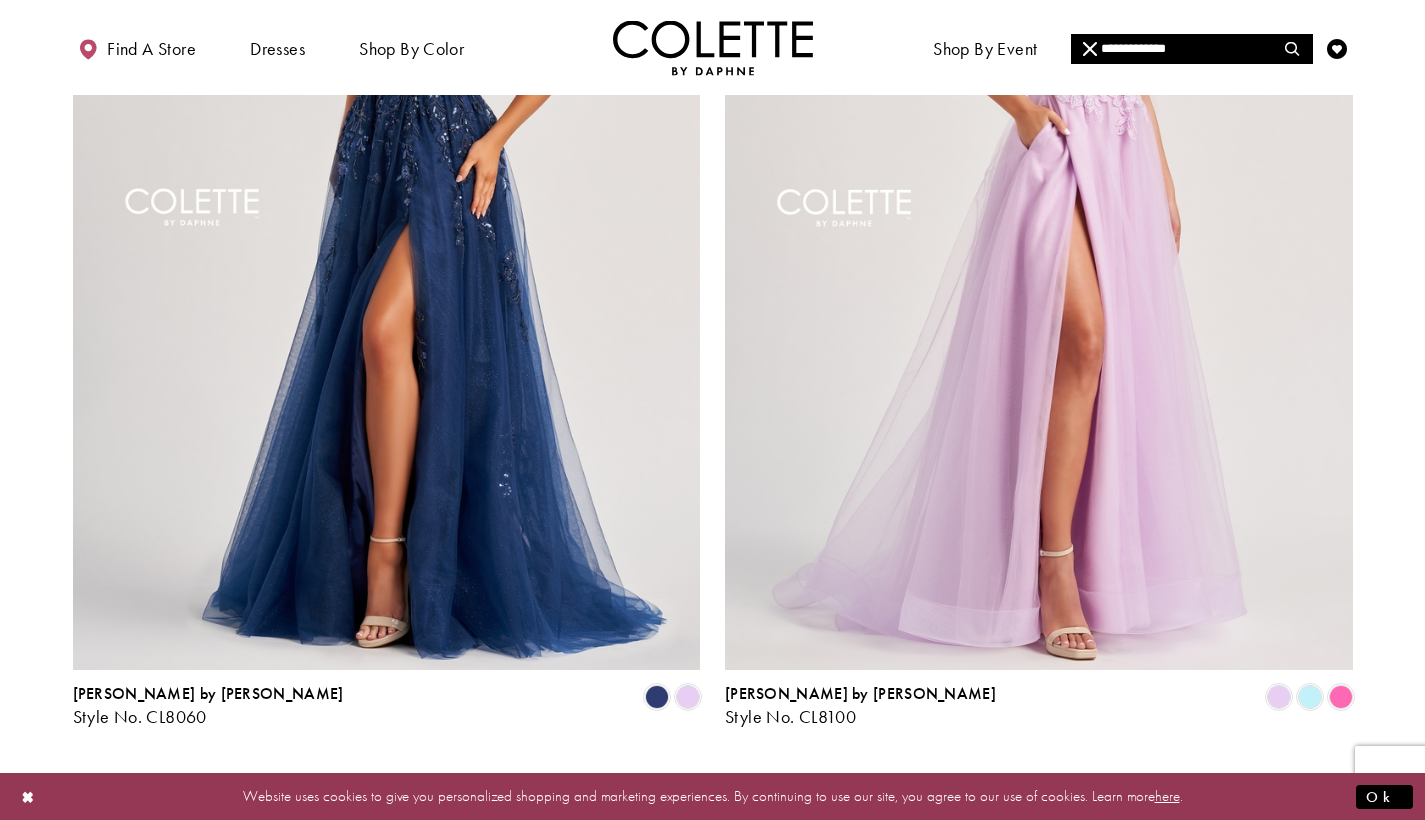 scroll, scrollTop: 3446, scrollLeft: 0, axis: vertical 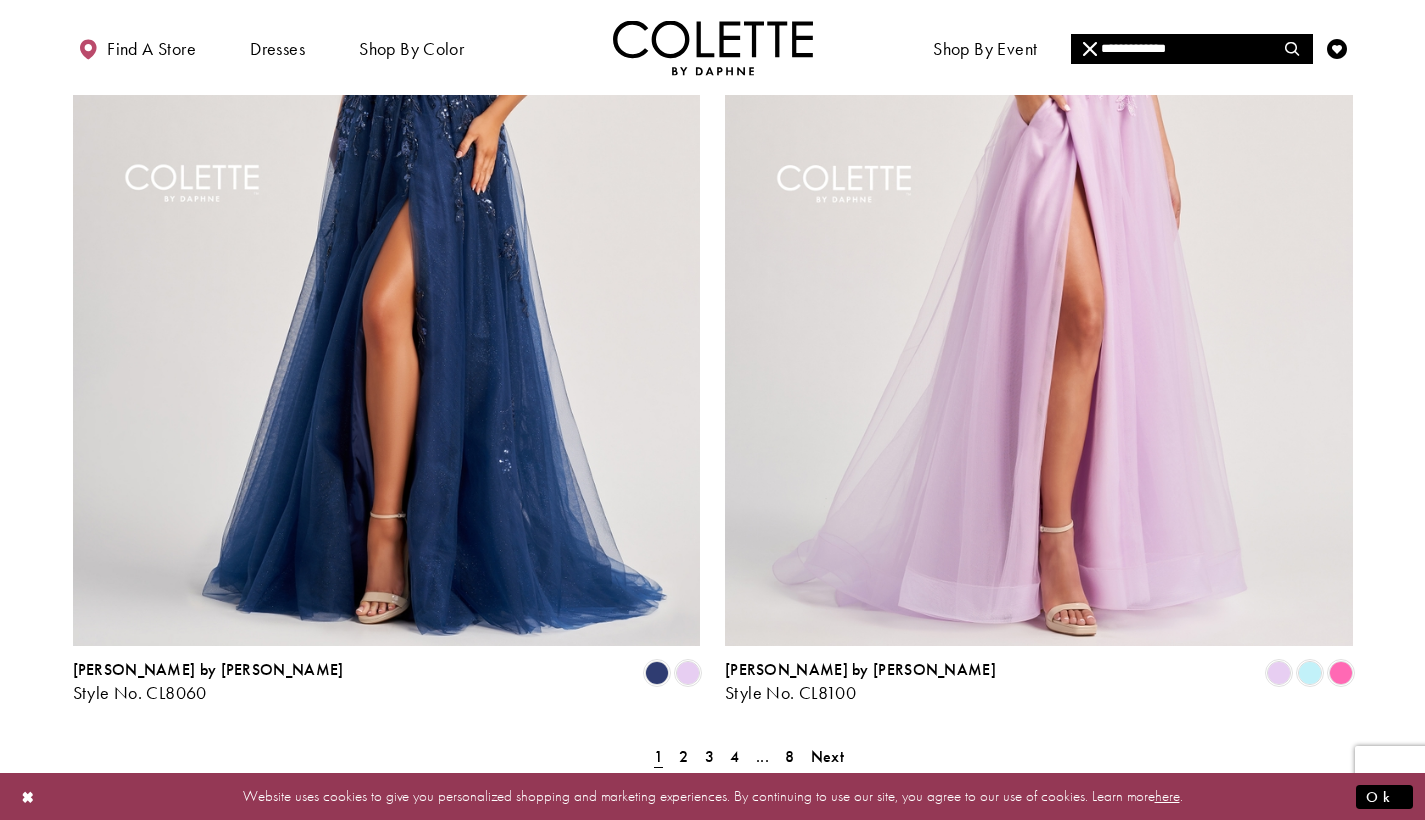 click on "**********" at bounding box center (1191, 49) 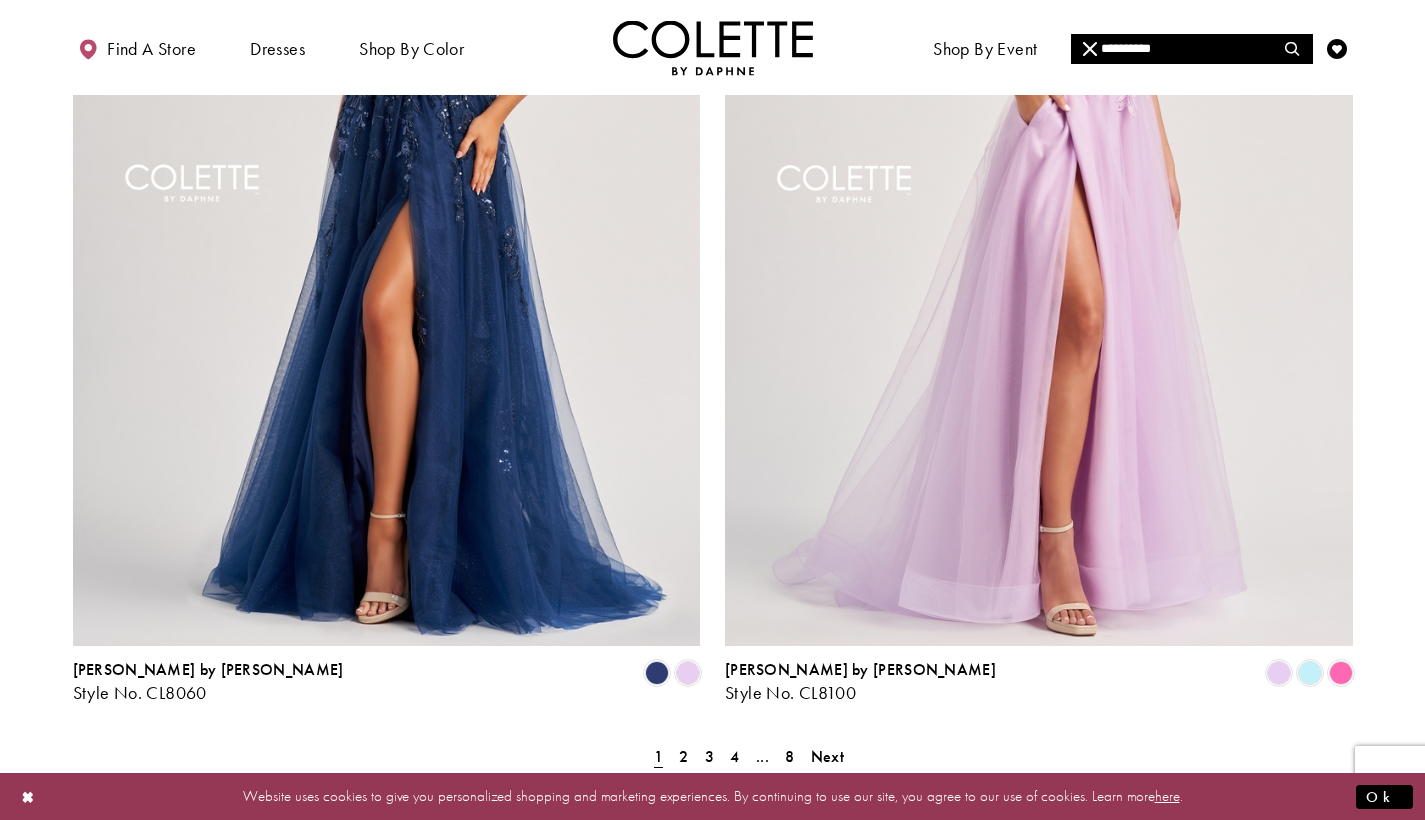 type on "*********" 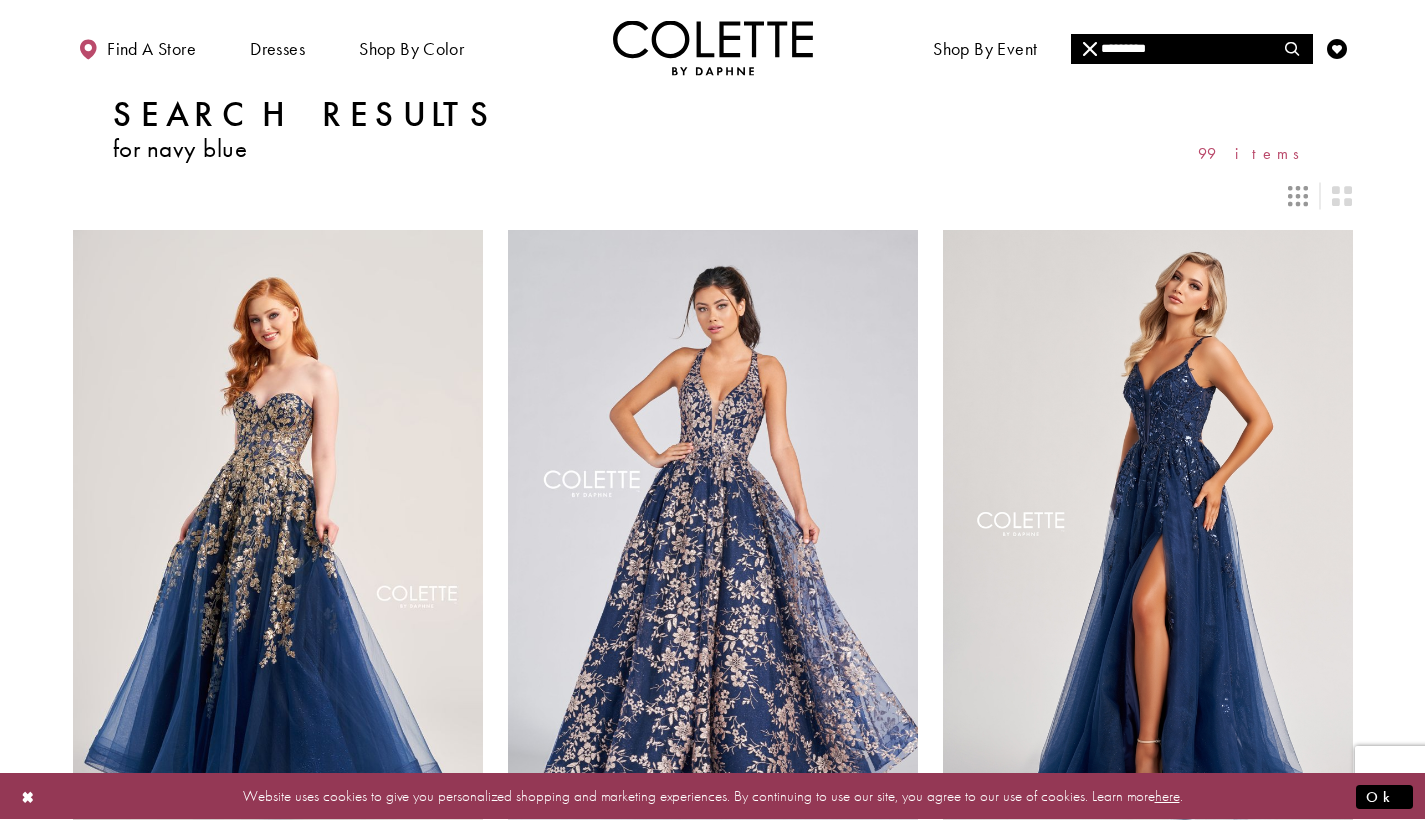 scroll, scrollTop: 389, scrollLeft: 0, axis: vertical 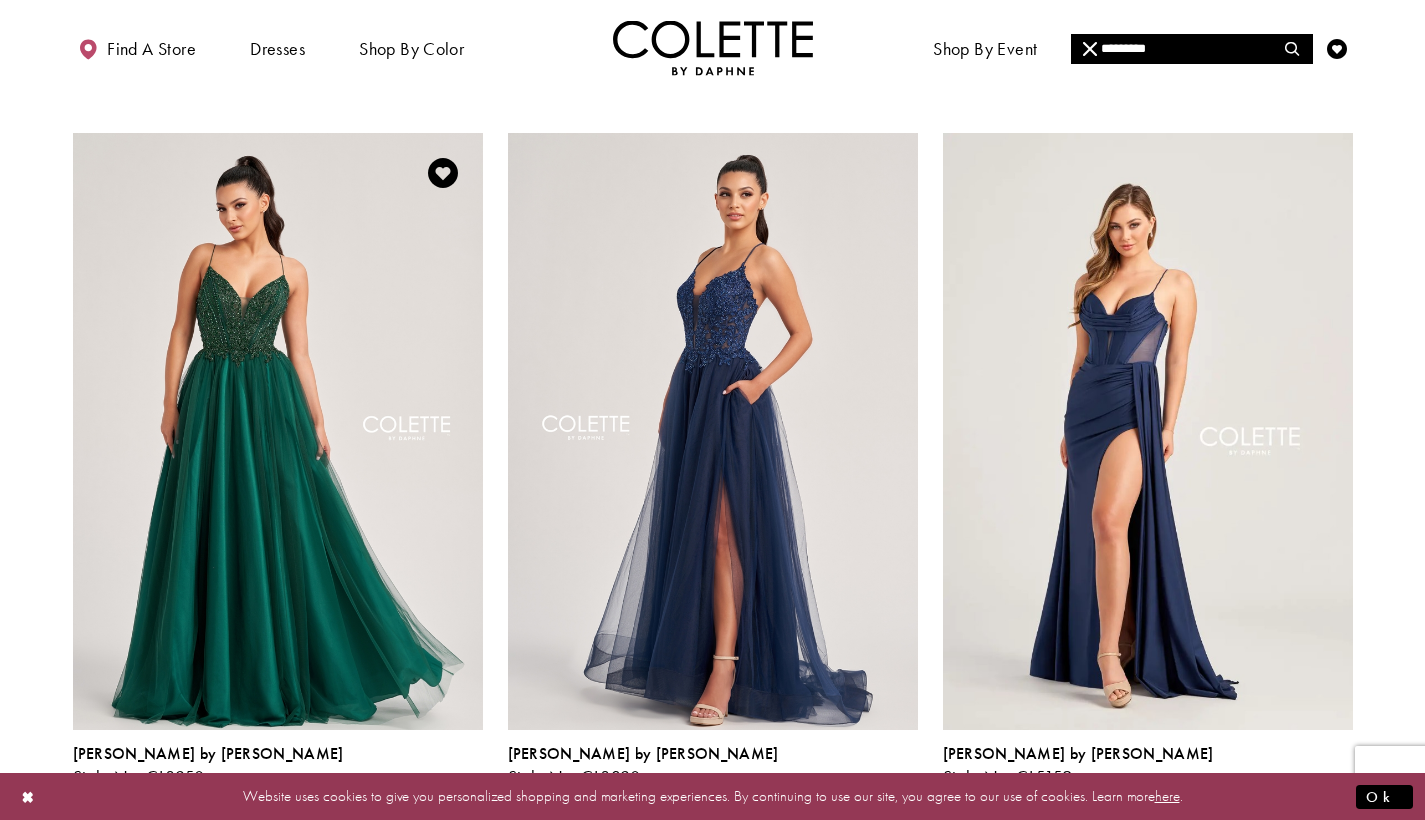 click at bounding box center [471, 799] 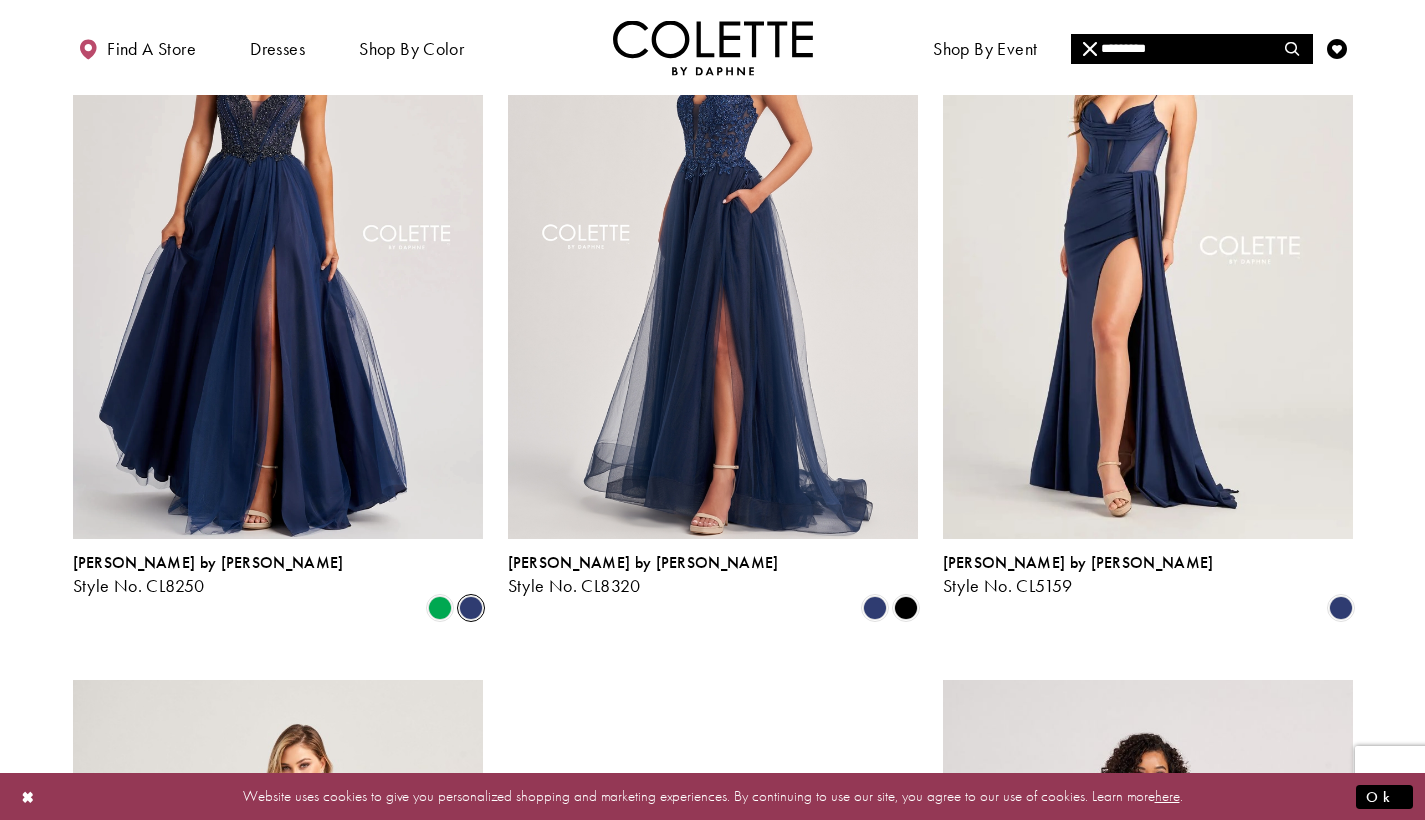 scroll, scrollTop: 905, scrollLeft: 0, axis: vertical 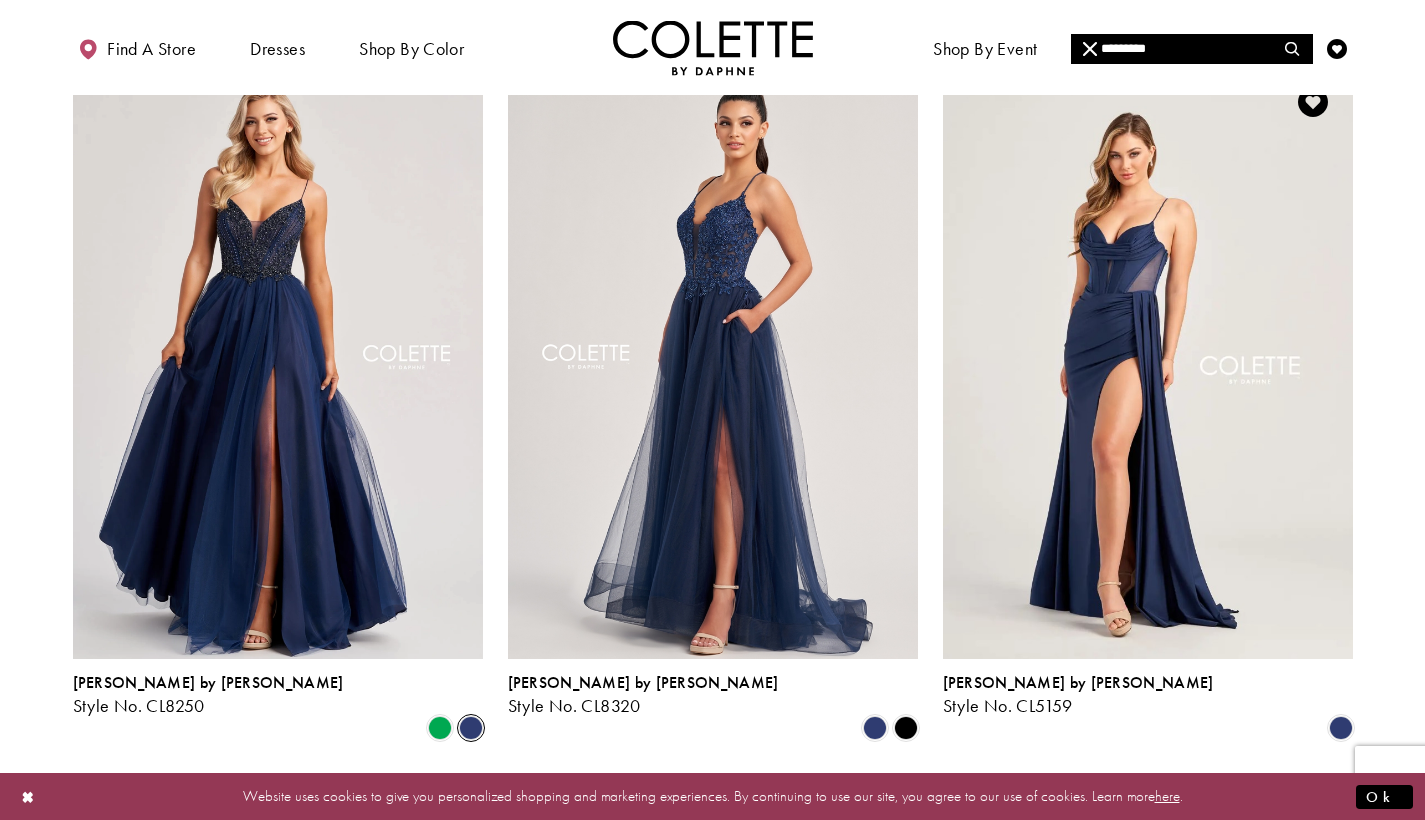click at bounding box center (1148, 360) 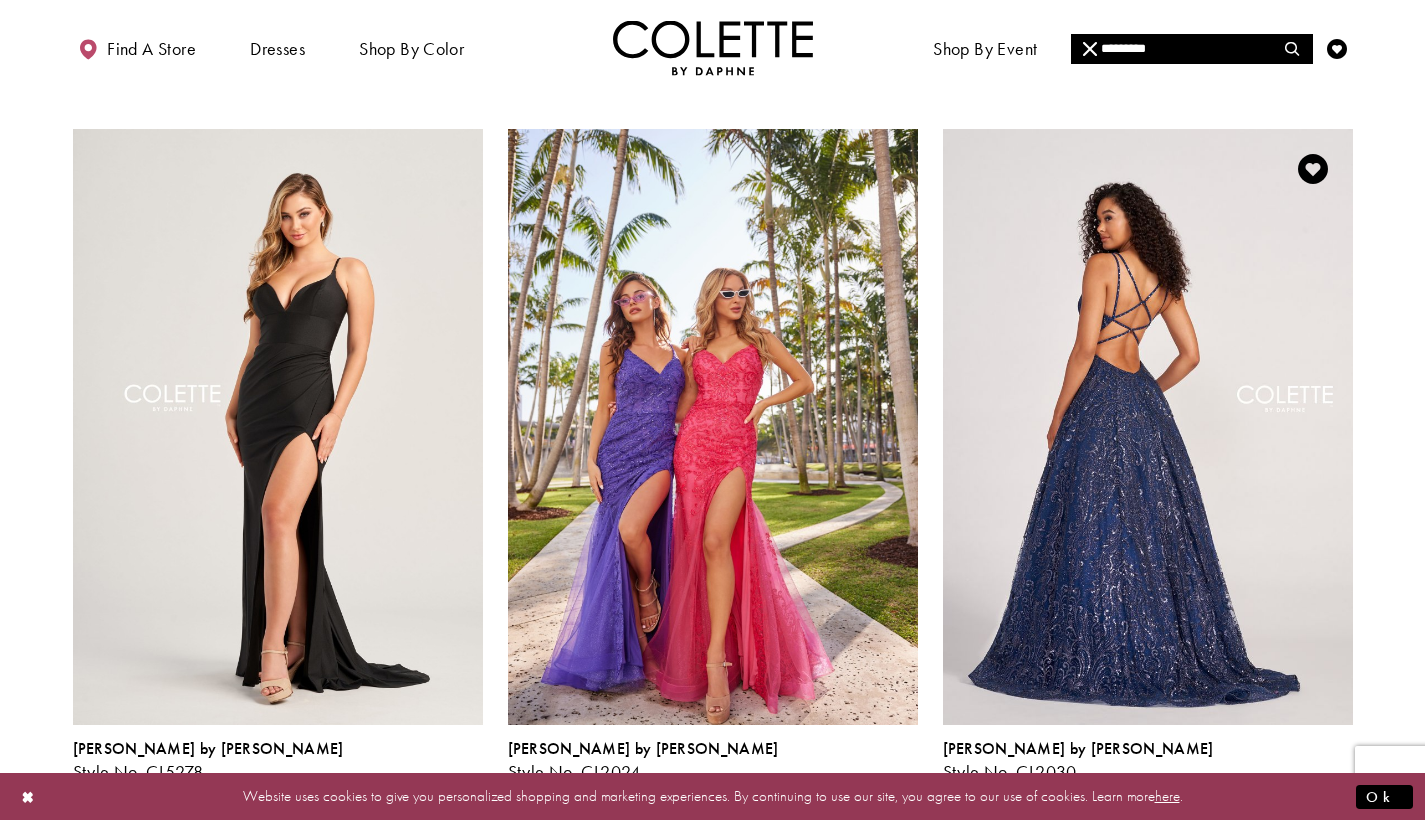 scroll, scrollTop: 1607, scrollLeft: 0, axis: vertical 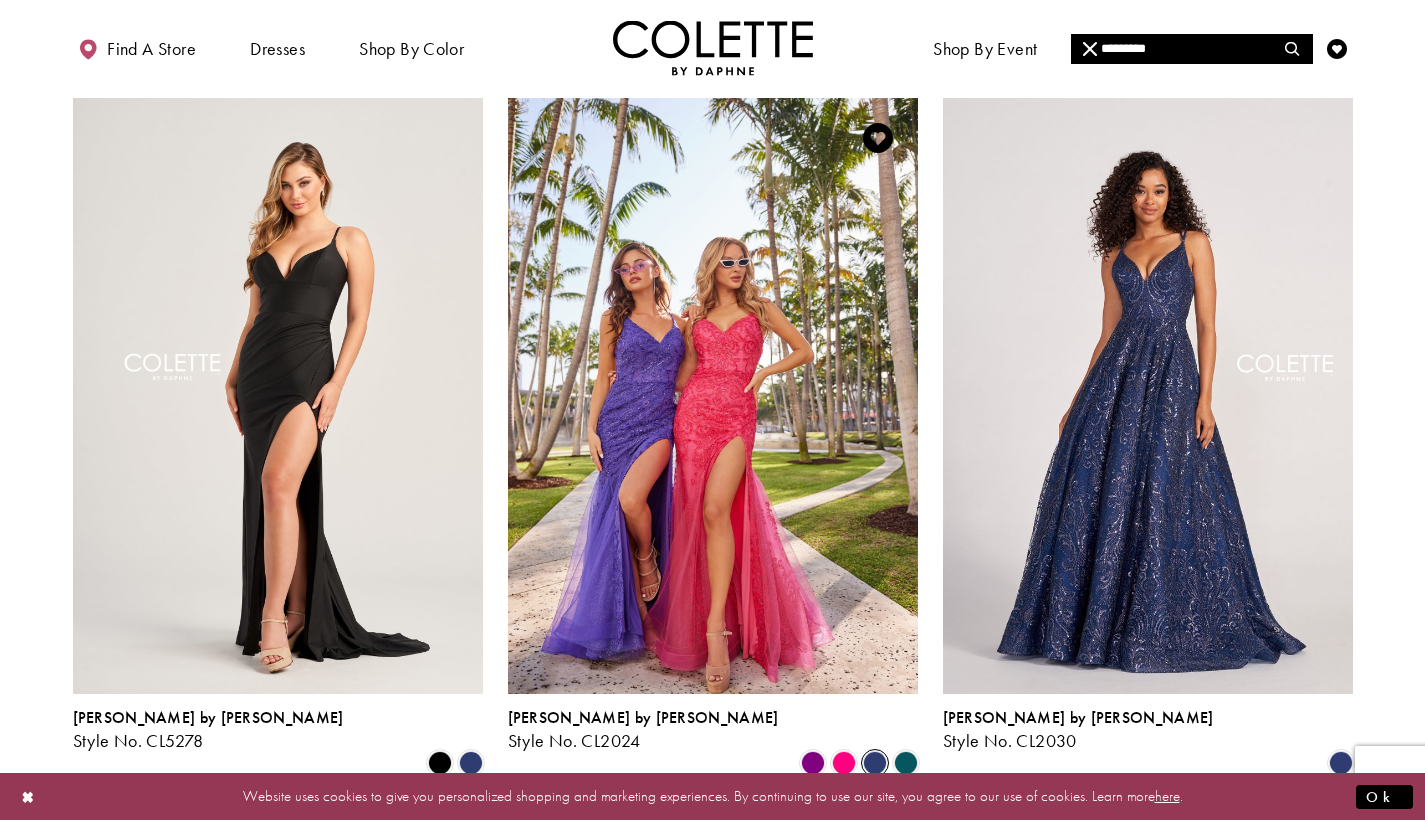 click at bounding box center [875, 763] 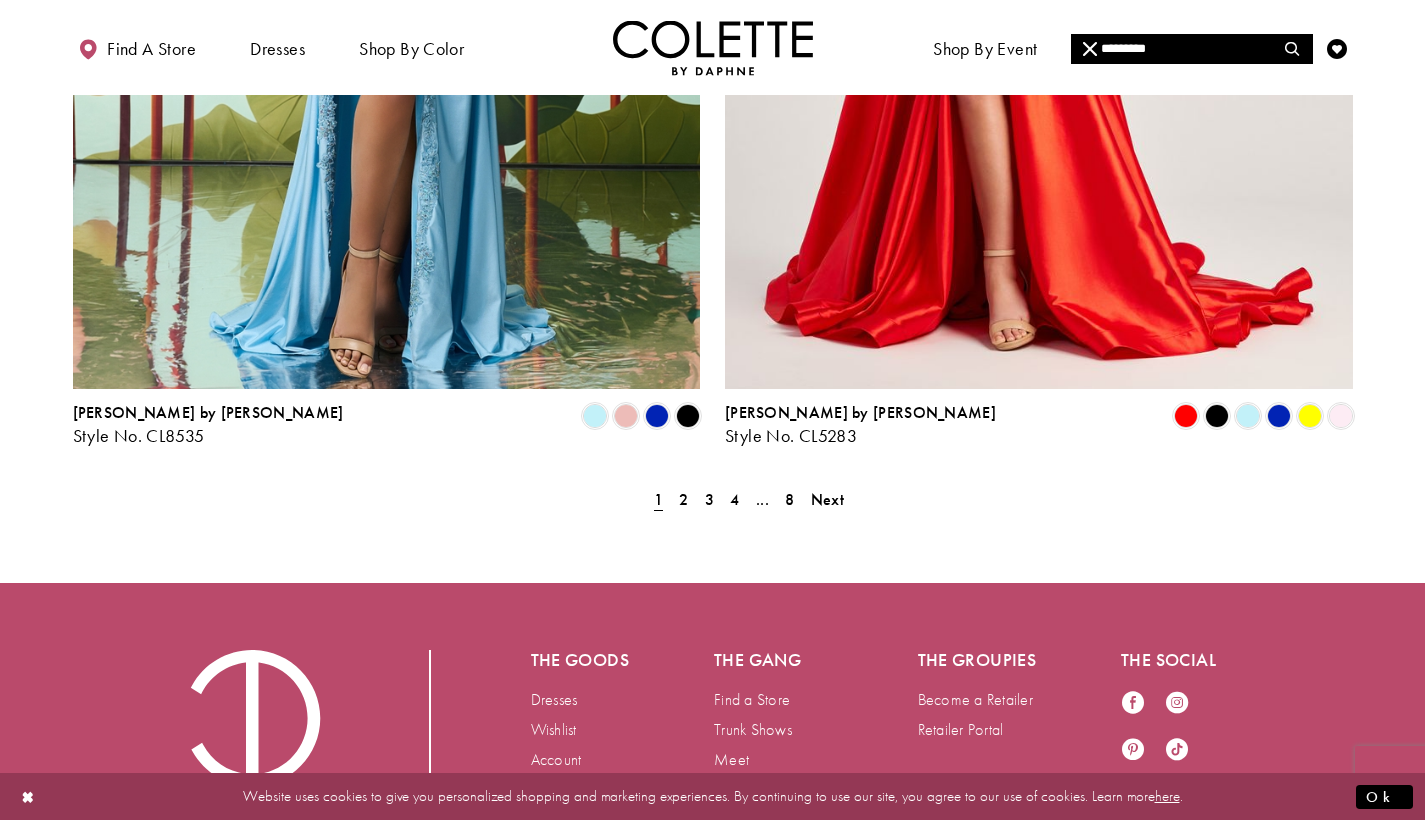 scroll, scrollTop: 3672, scrollLeft: 0, axis: vertical 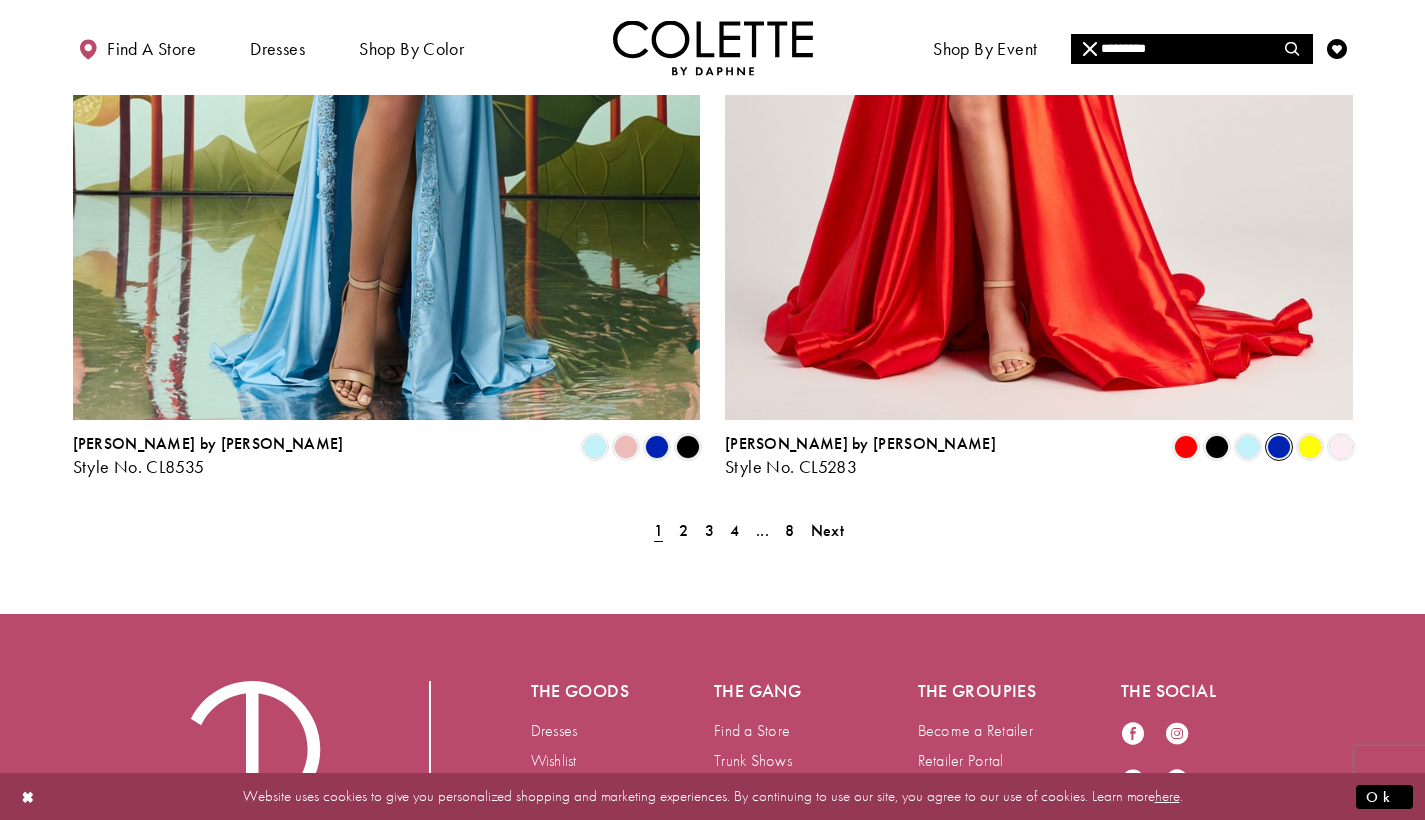 click at bounding box center [1279, 447] 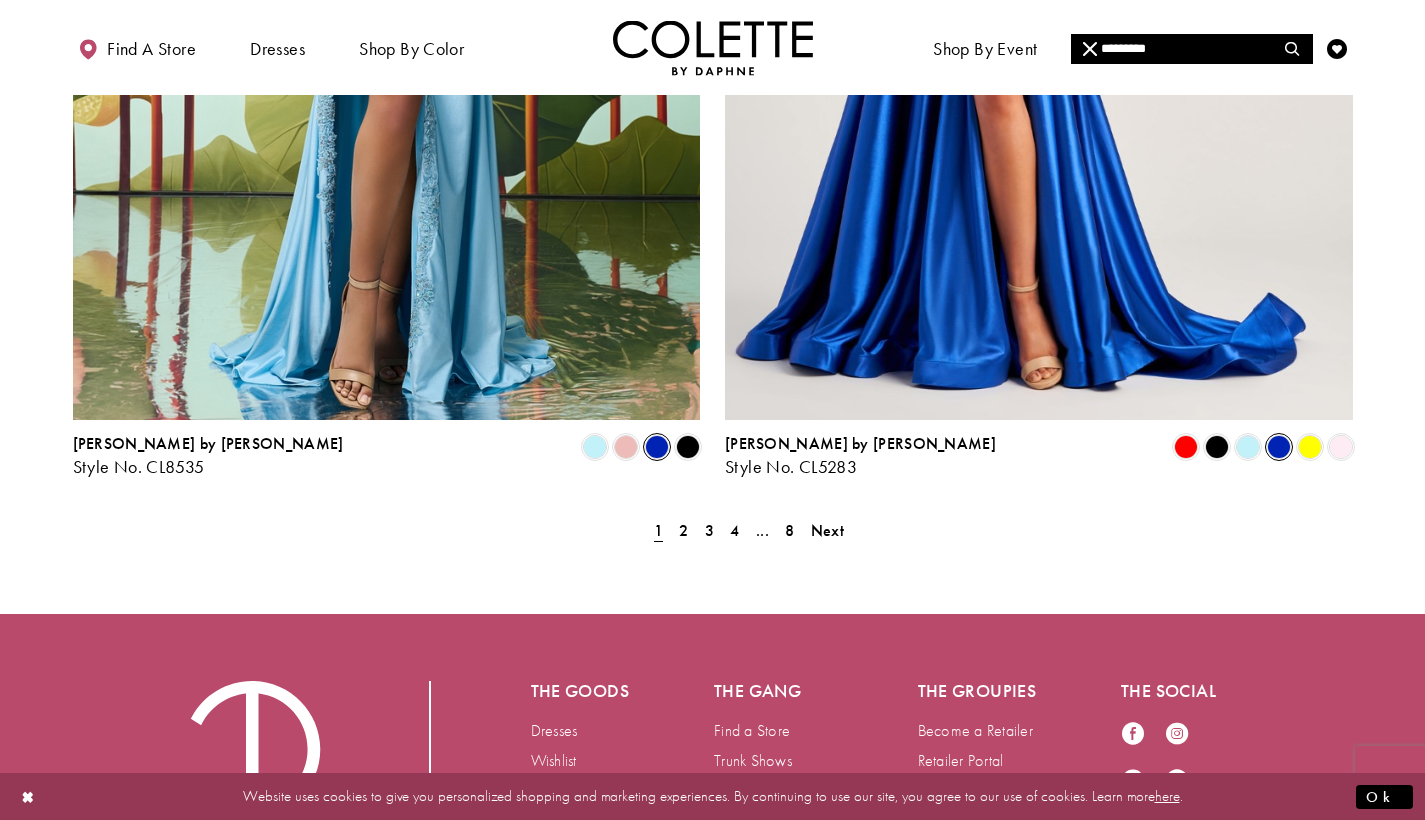 click at bounding box center [657, 447] 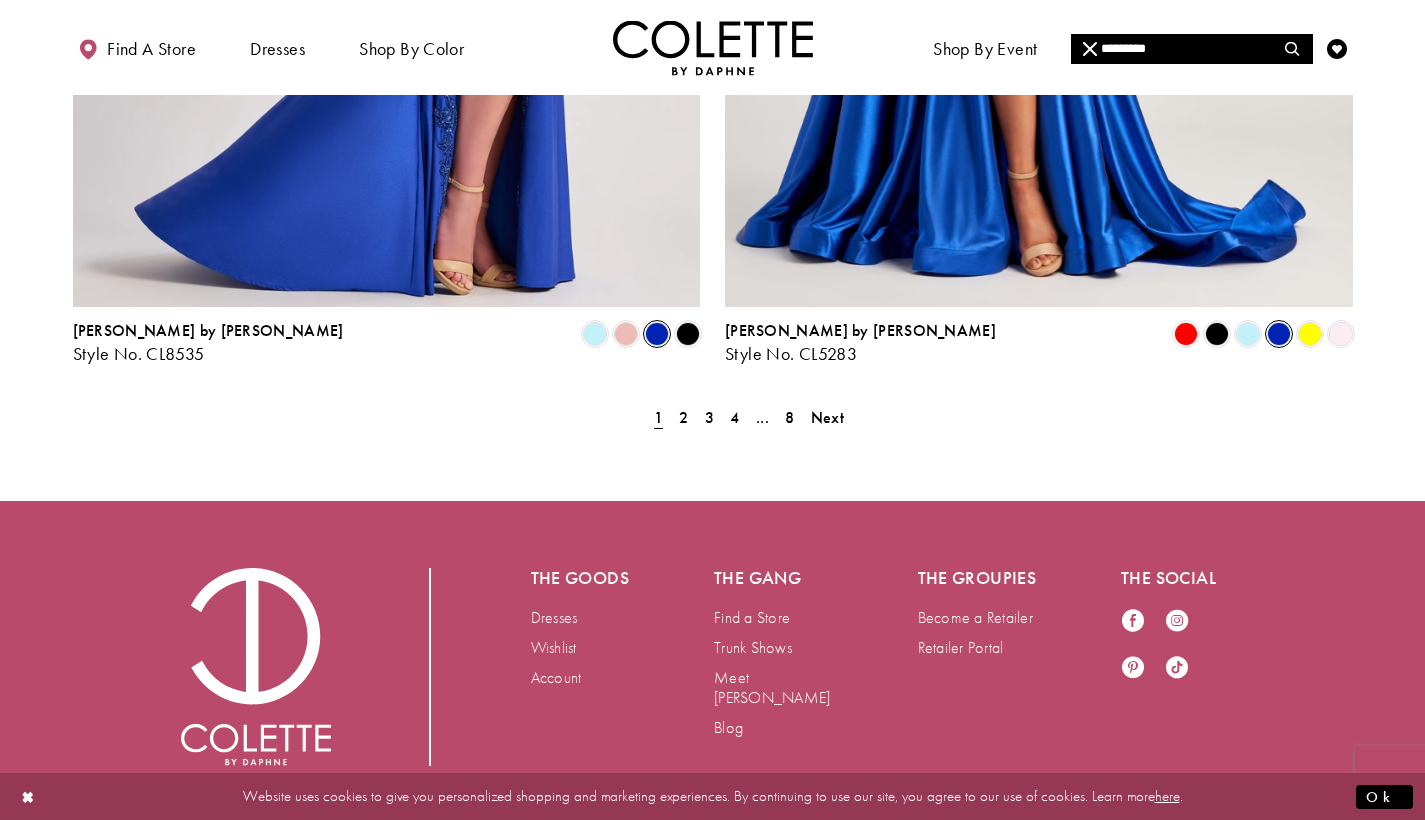 scroll, scrollTop: 3783, scrollLeft: 0, axis: vertical 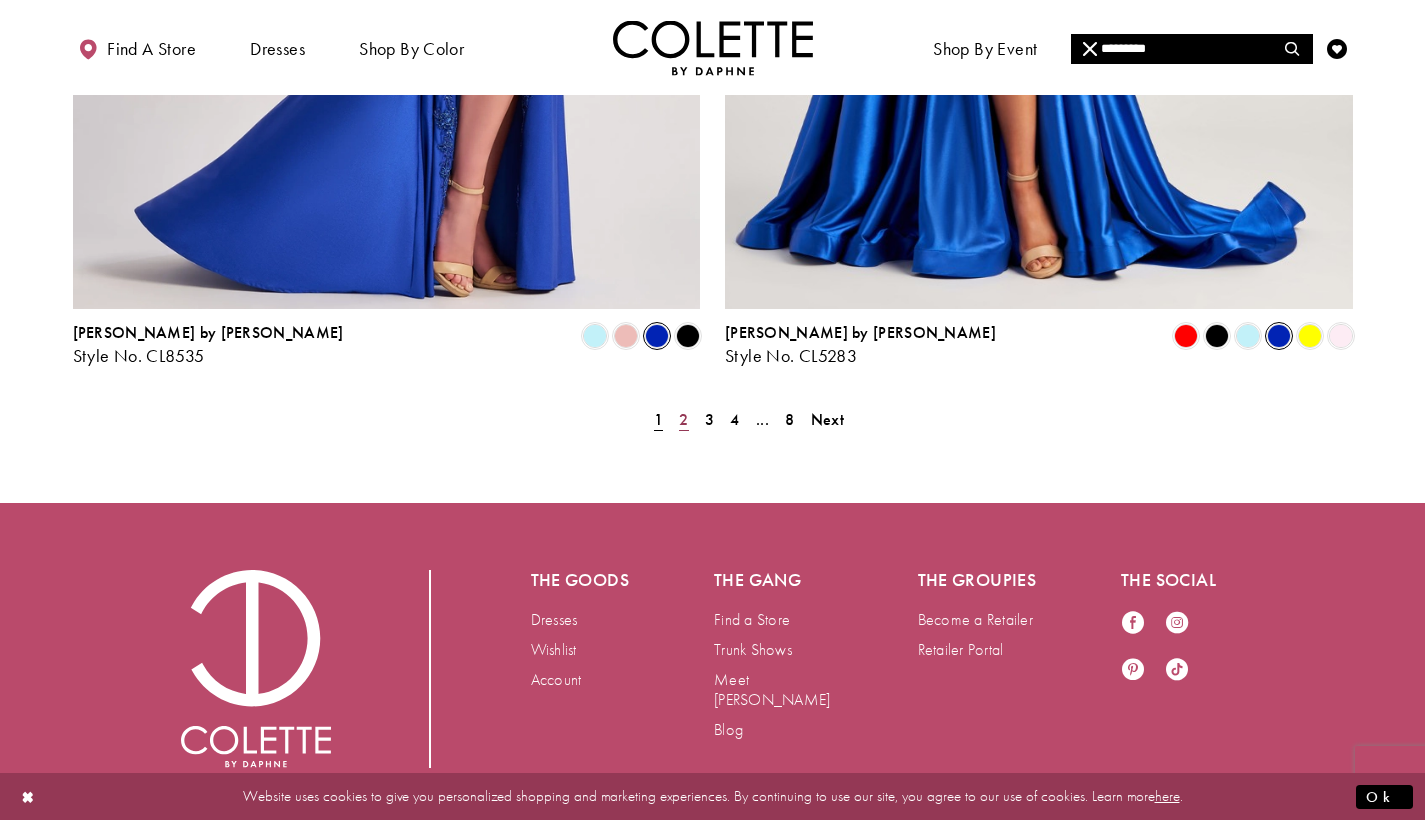 click on "2" at bounding box center [683, 419] 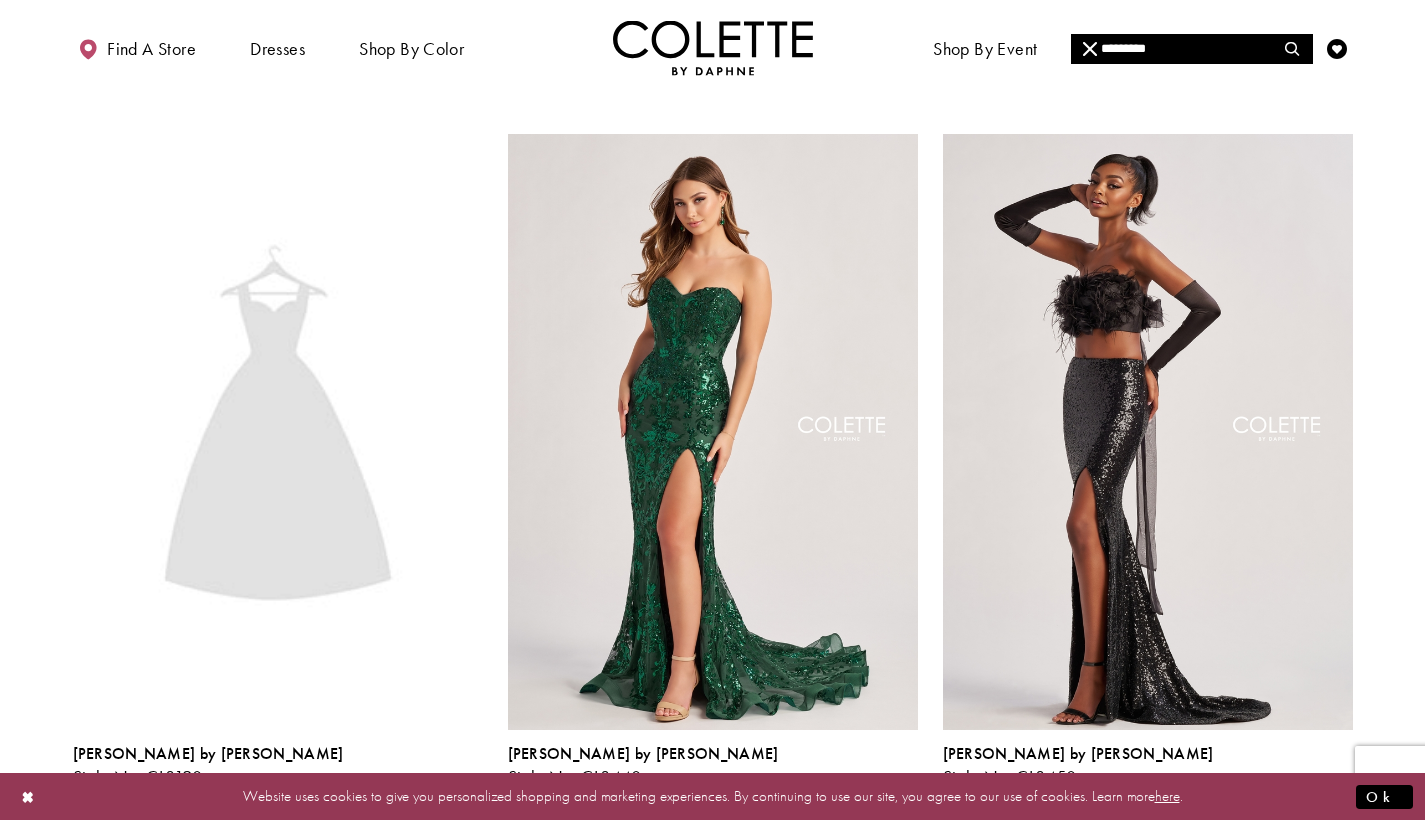 scroll, scrollTop: 1569, scrollLeft: 0, axis: vertical 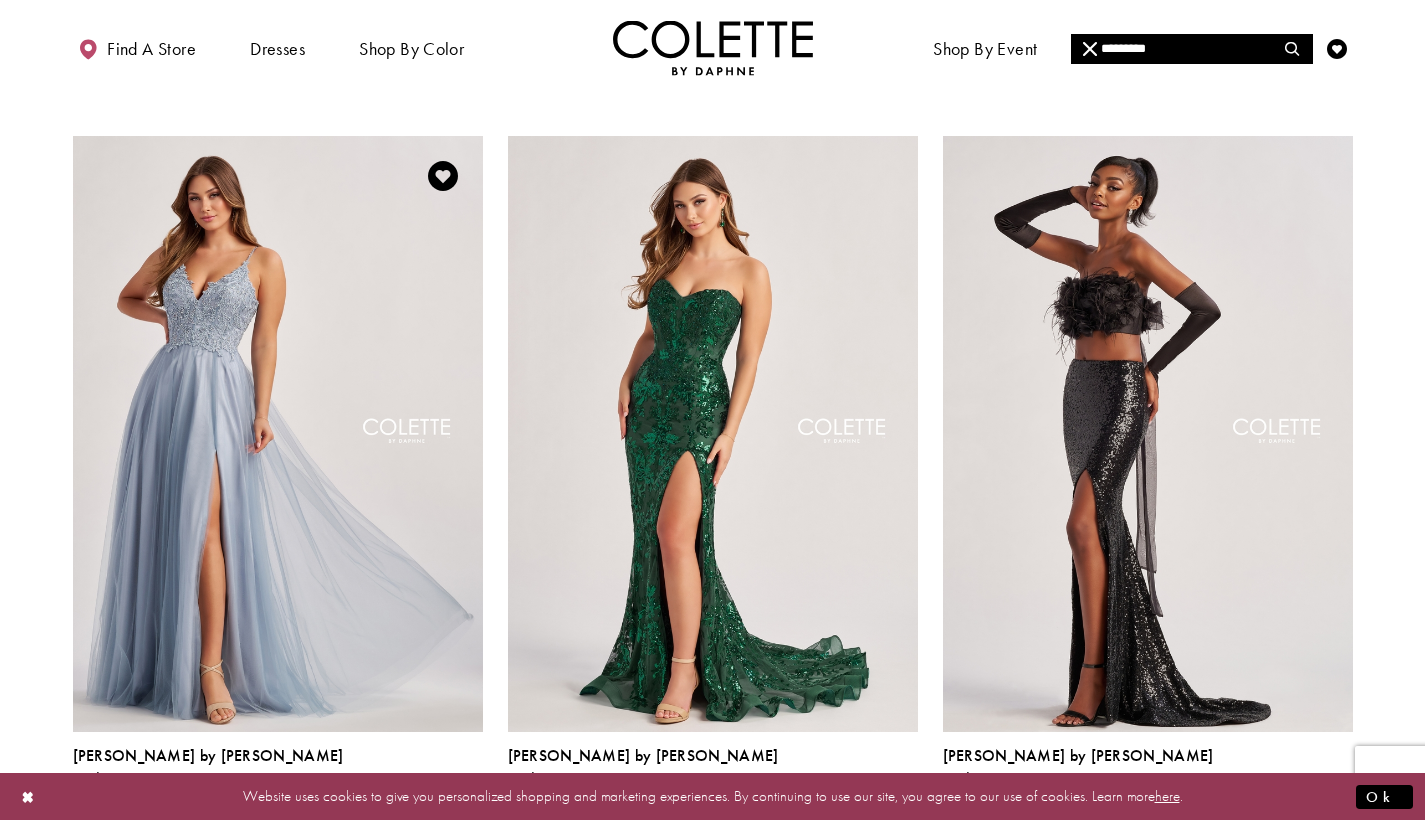 click at bounding box center [471, 801] 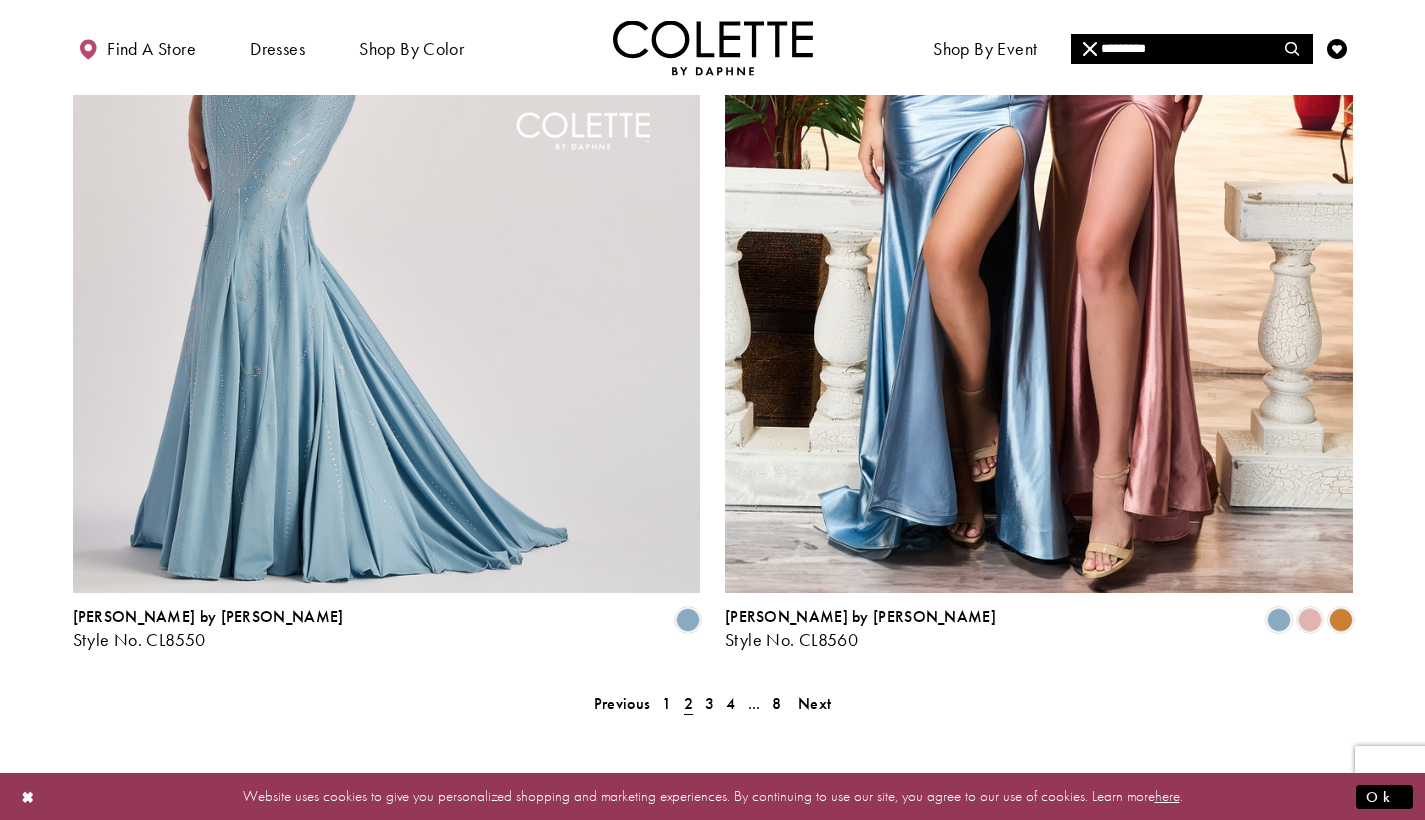 scroll, scrollTop: 3503, scrollLeft: 0, axis: vertical 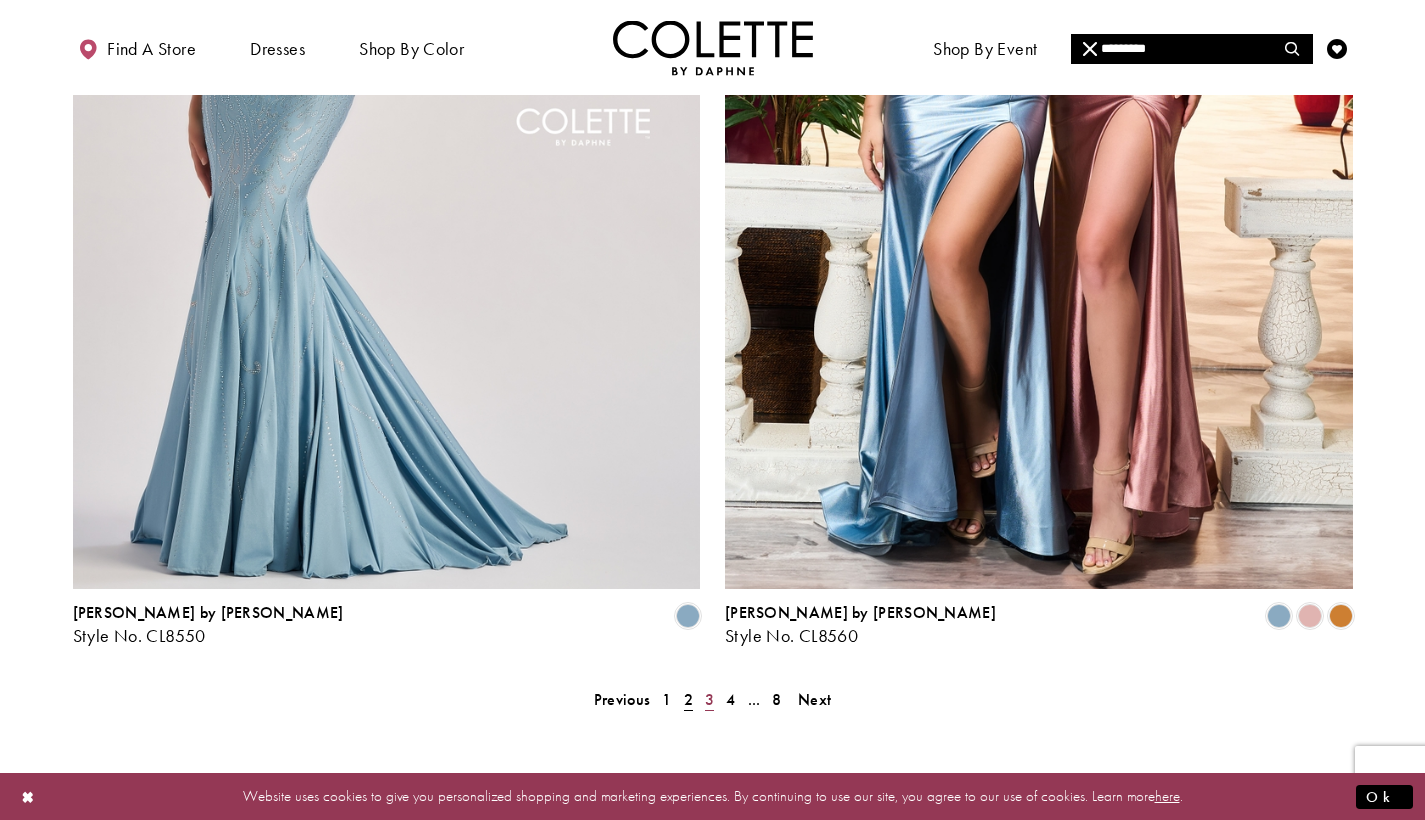 click on "3" at bounding box center [709, 699] 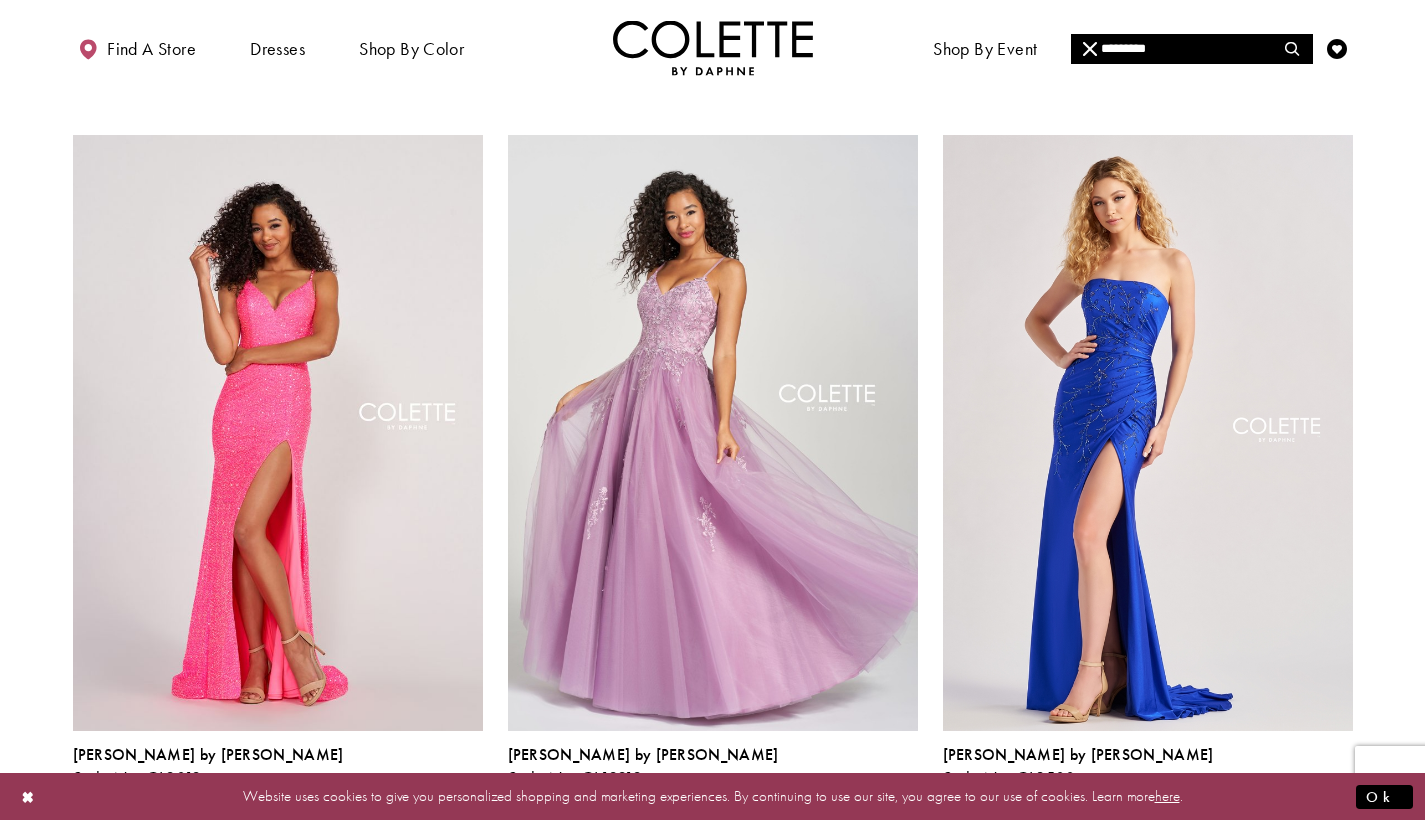 scroll, scrollTop: 2309, scrollLeft: 0, axis: vertical 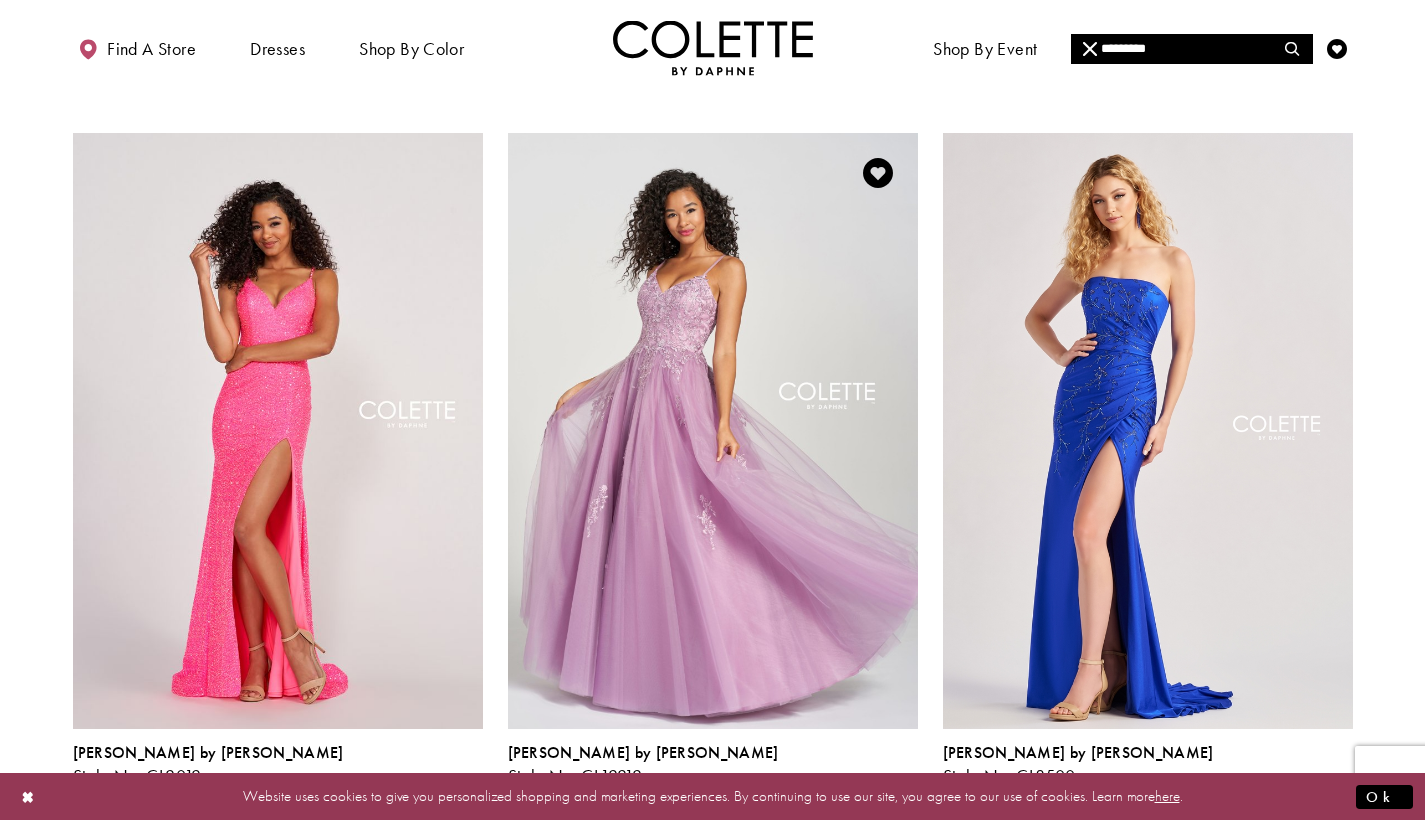 click at bounding box center [906, 798] 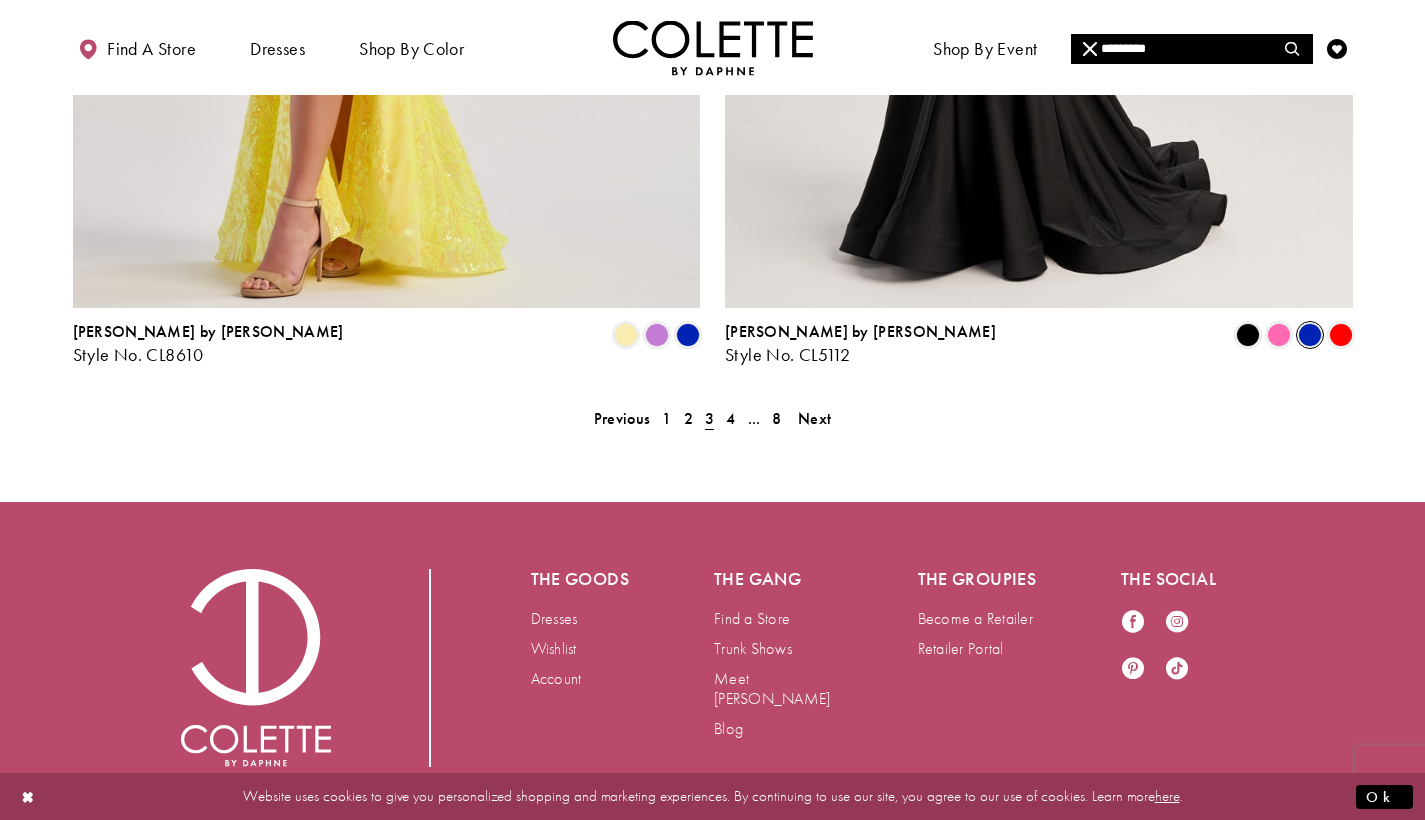 scroll, scrollTop: 3783, scrollLeft: 0, axis: vertical 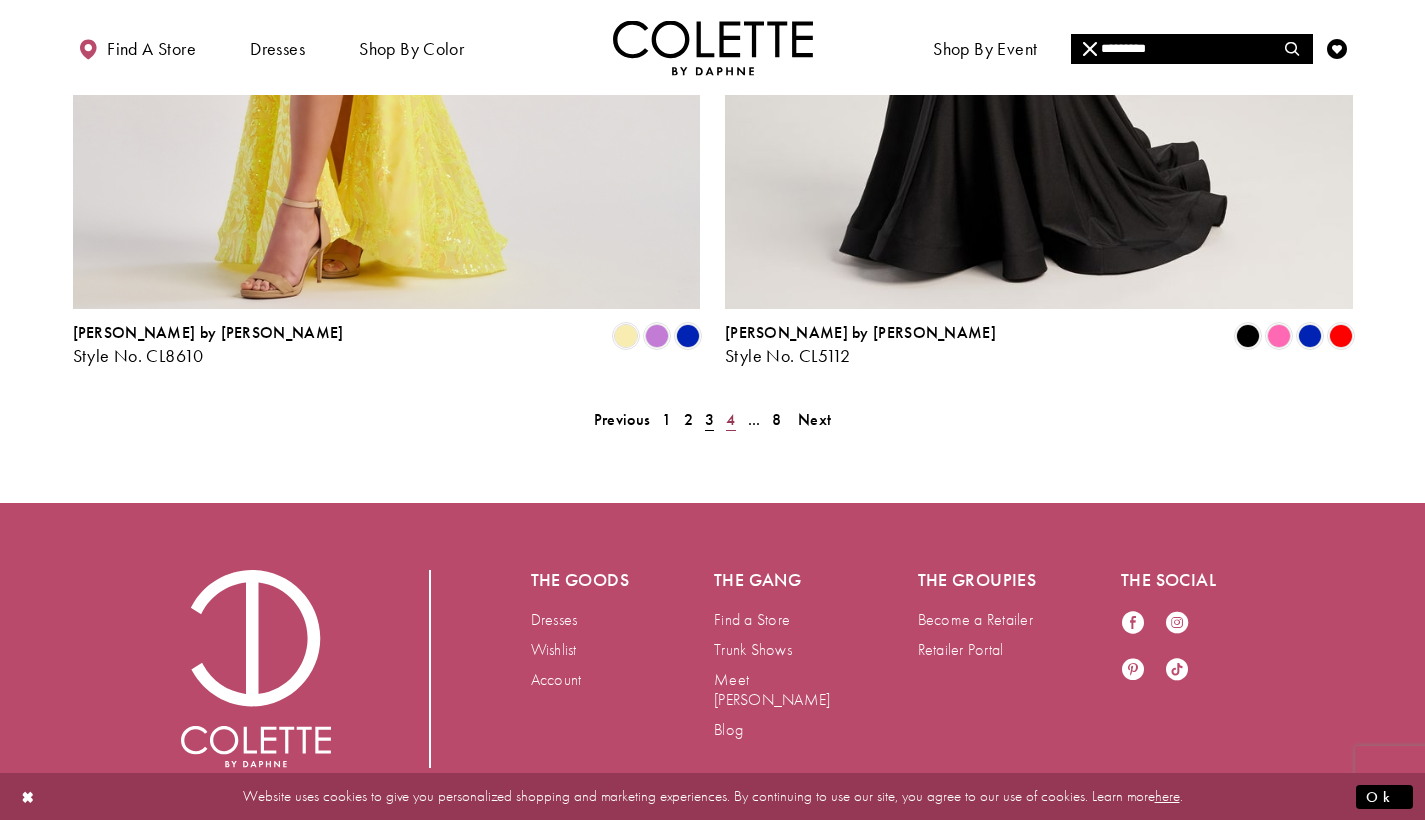 click on "4" at bounding box center [730, 419] 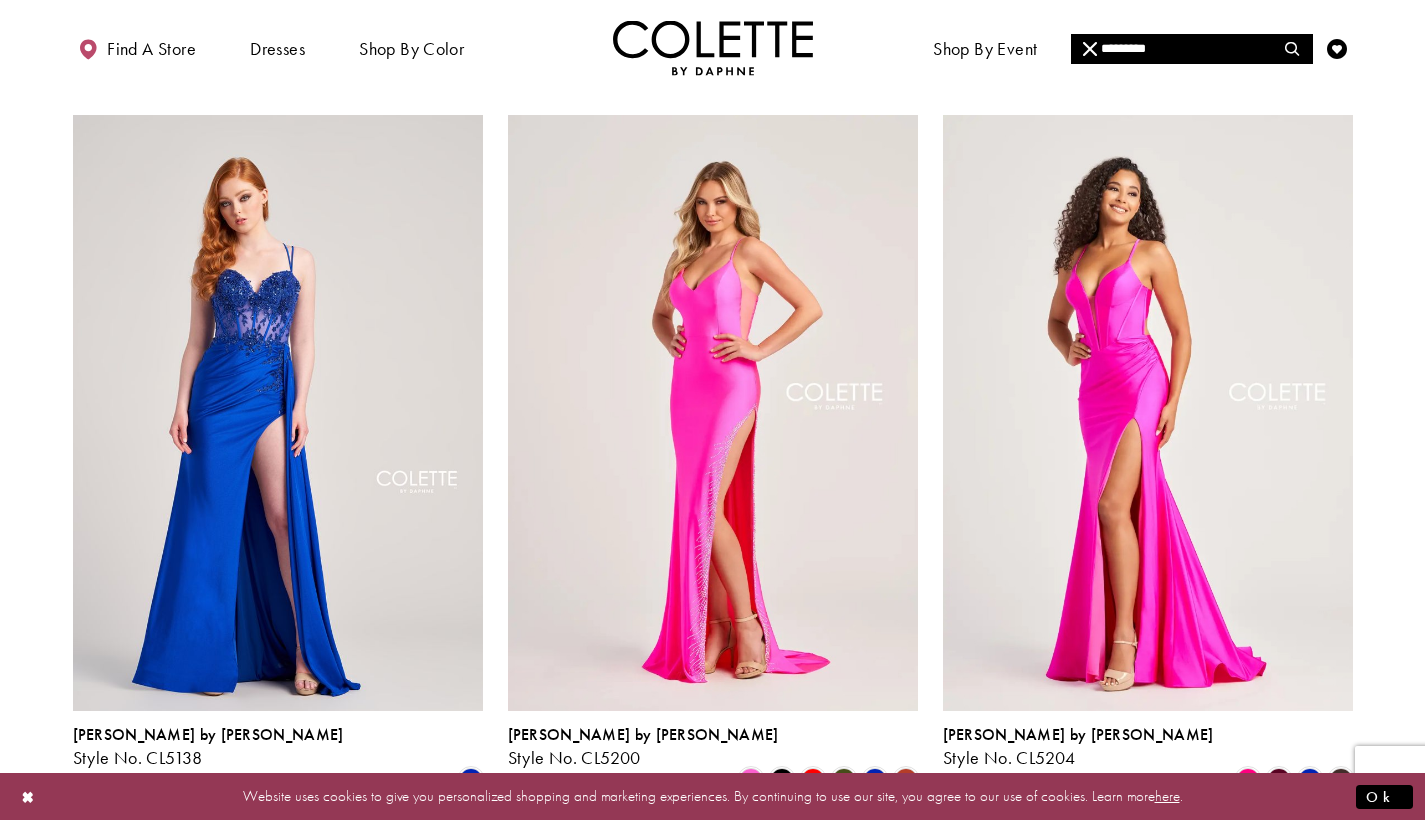 scroll, scrollTop: 149, scrollLeft: 0, axis: vertical 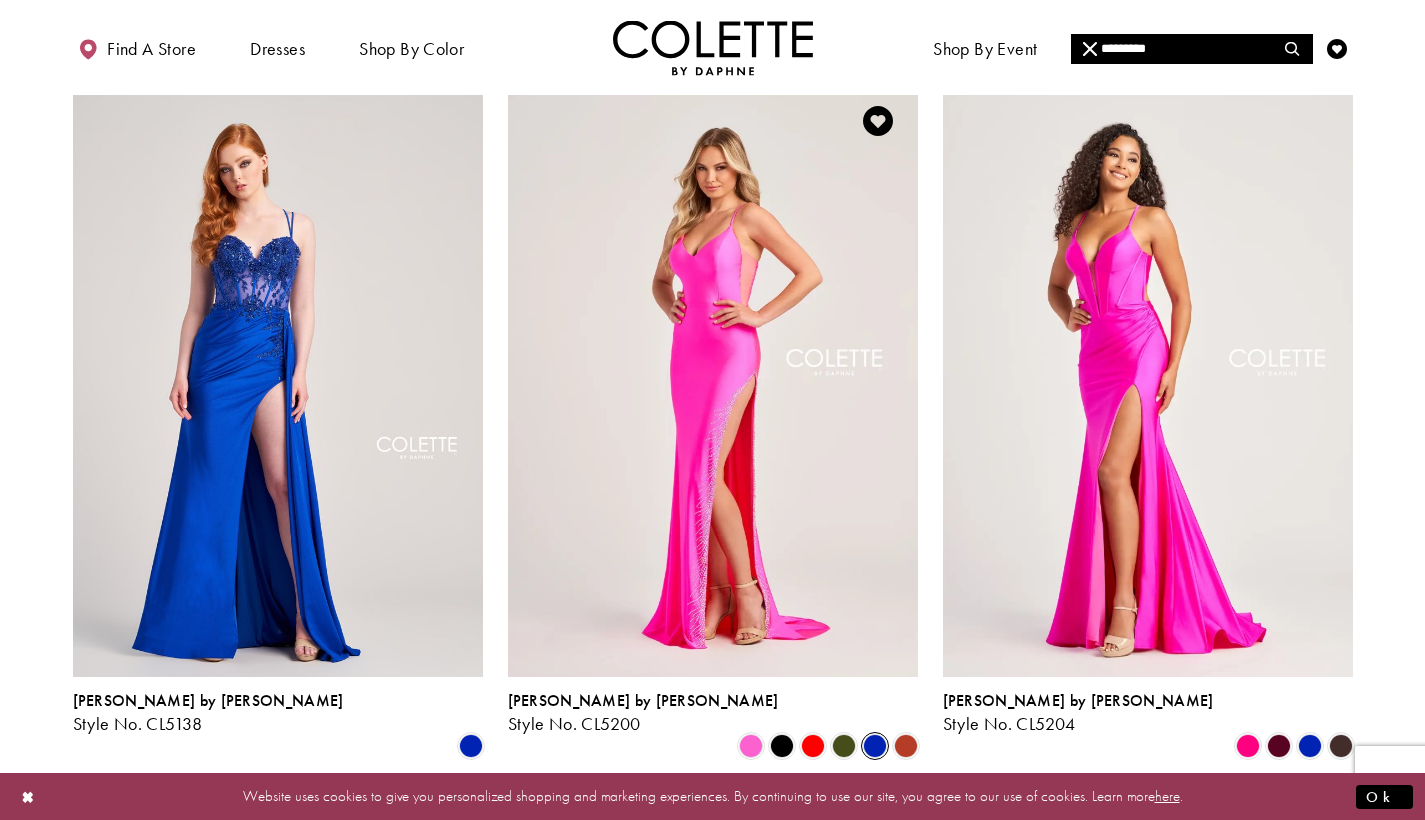 click at bounding box center (875, 746) 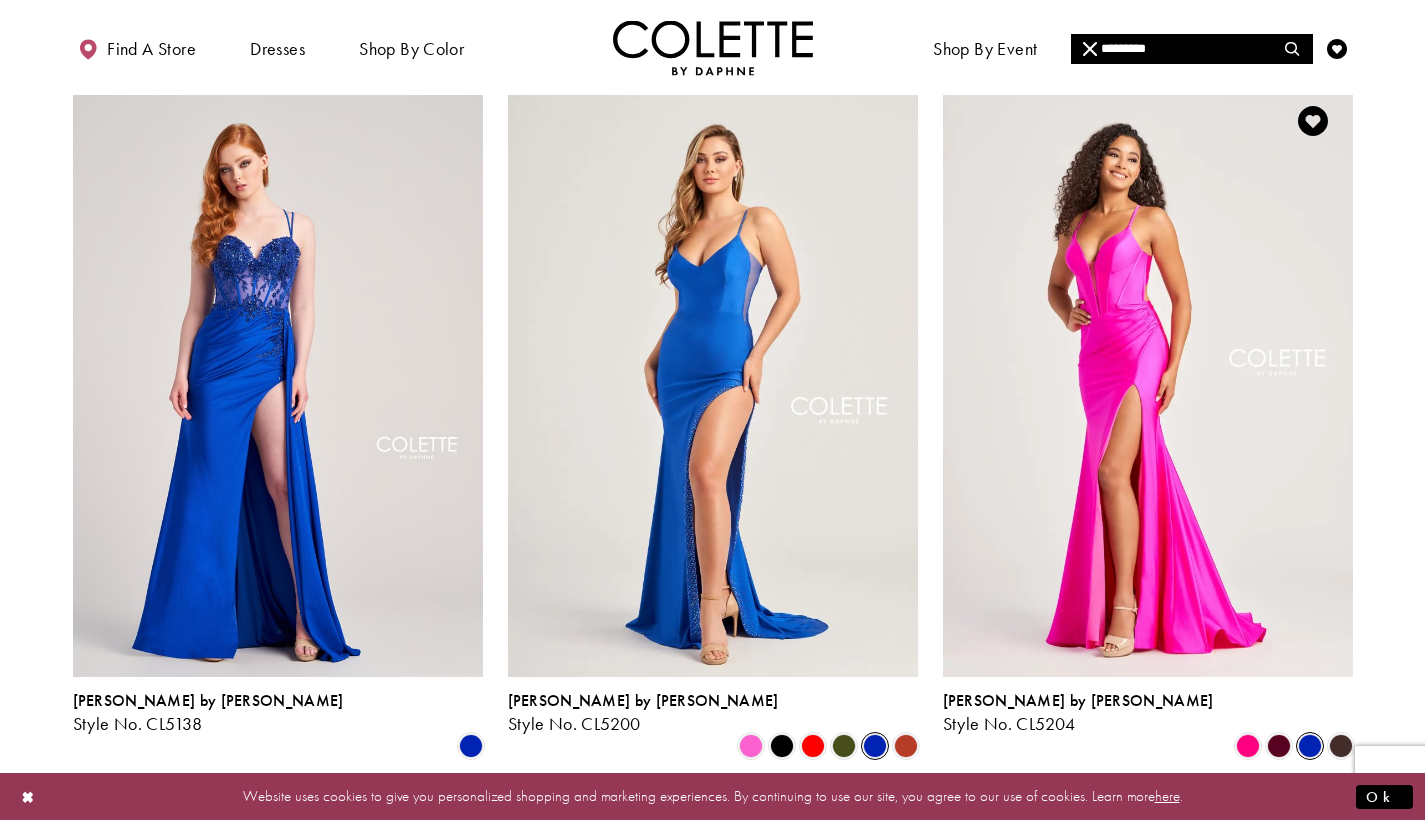 click at bounding box center [1310, 746] 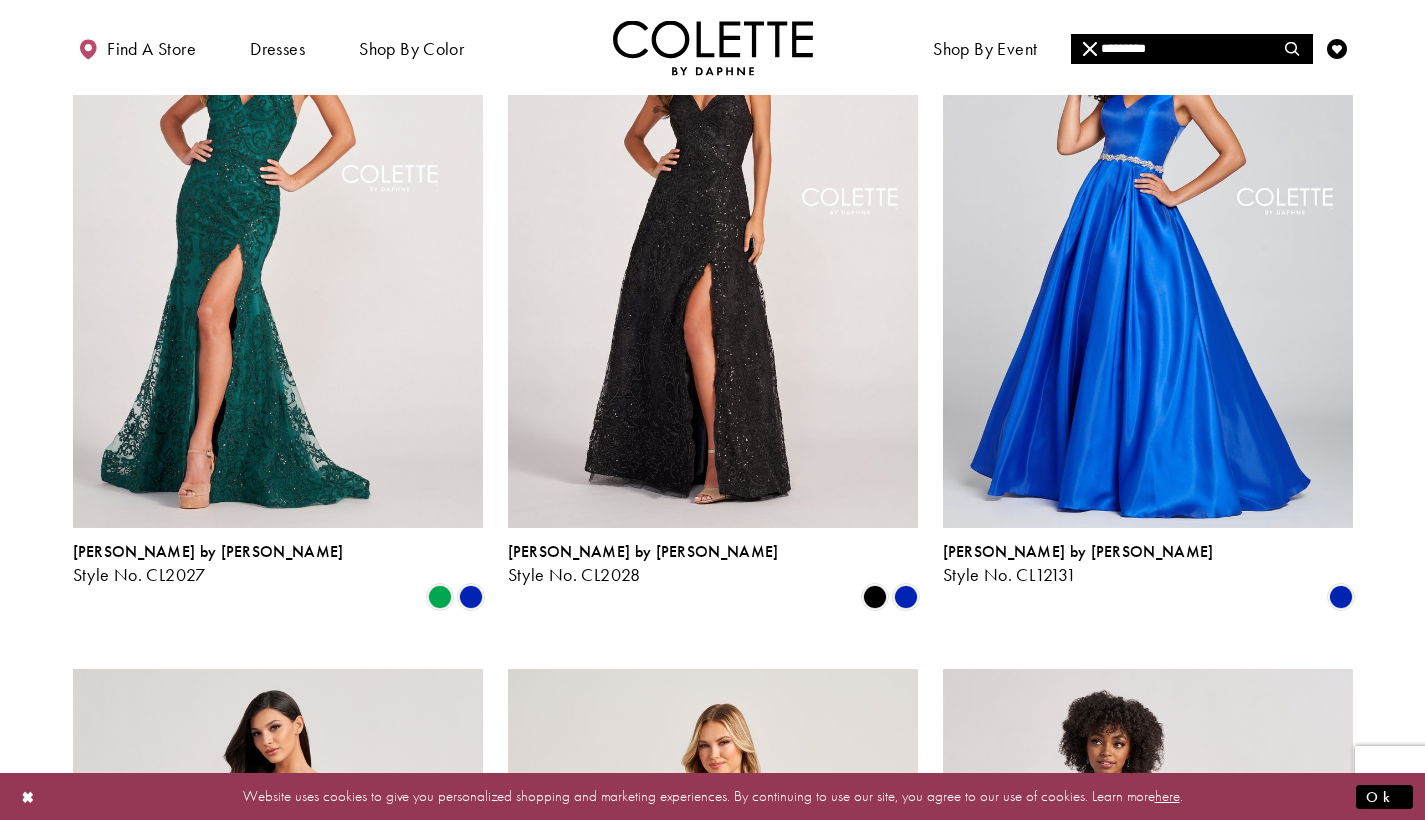 scroll, scrollTop: 1038, scrollLeft: 0, axis: vertical 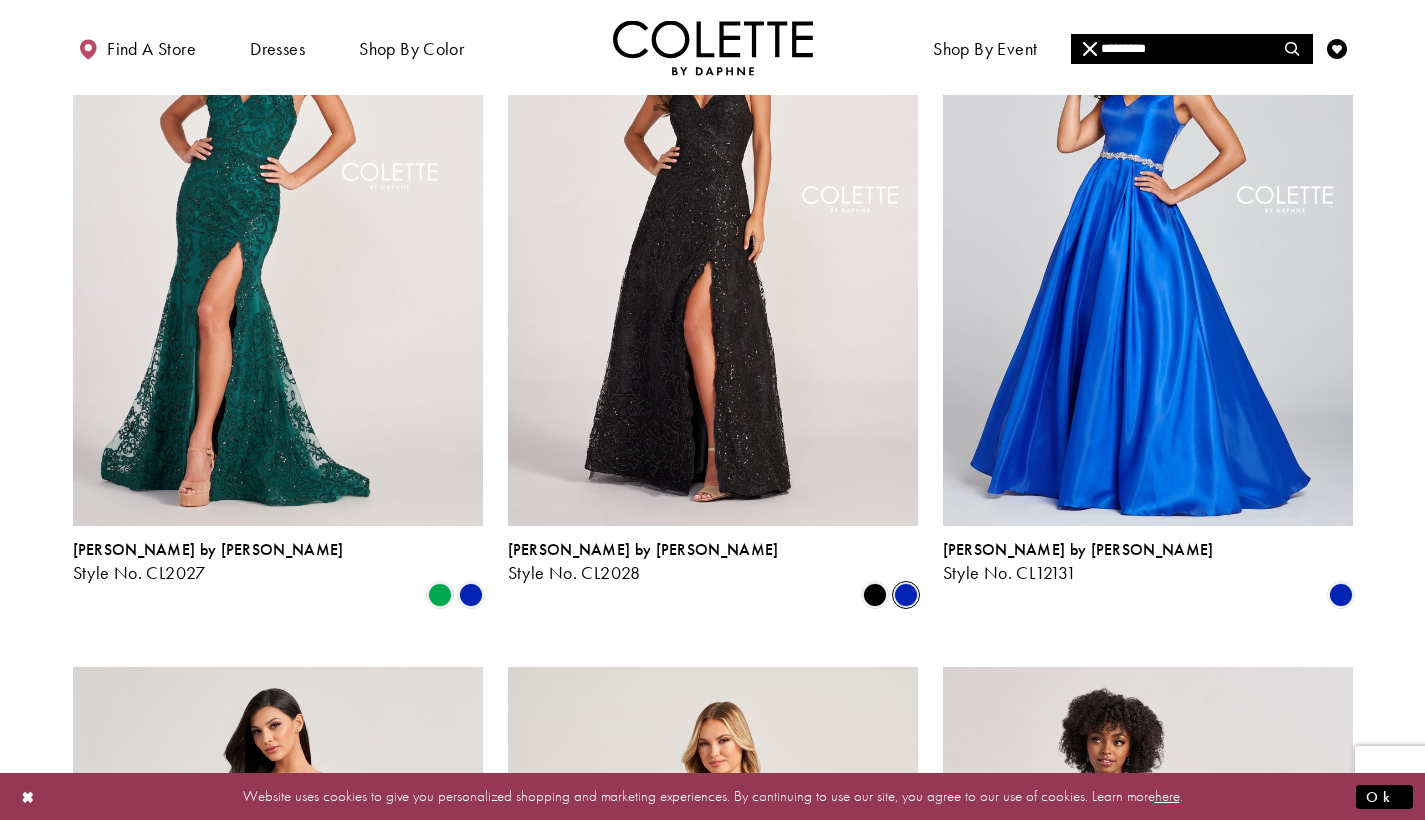 click at bounding box center [906, 595] 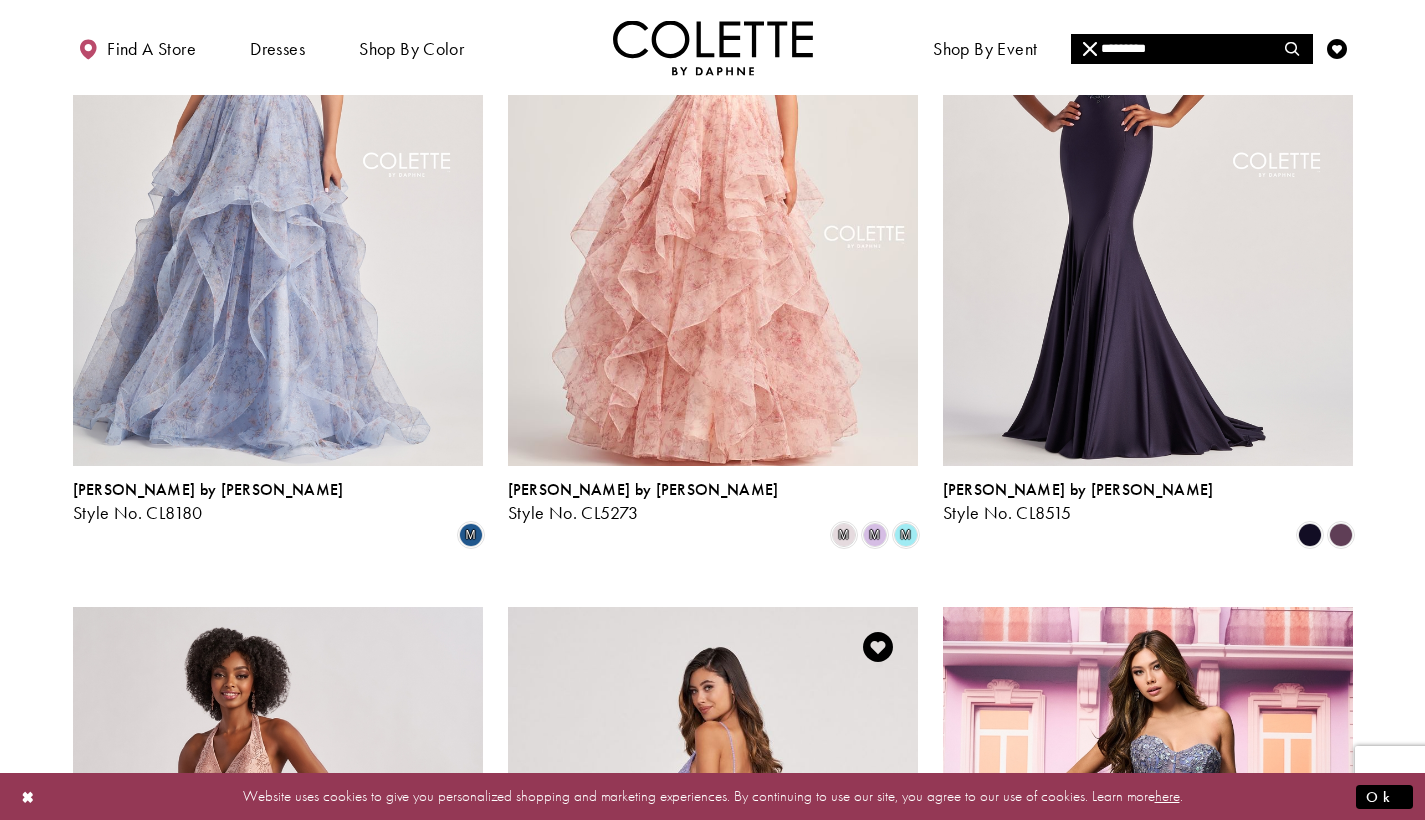 scroll, scrollTop: 1819, scrollLeft: 0, axis: vertical 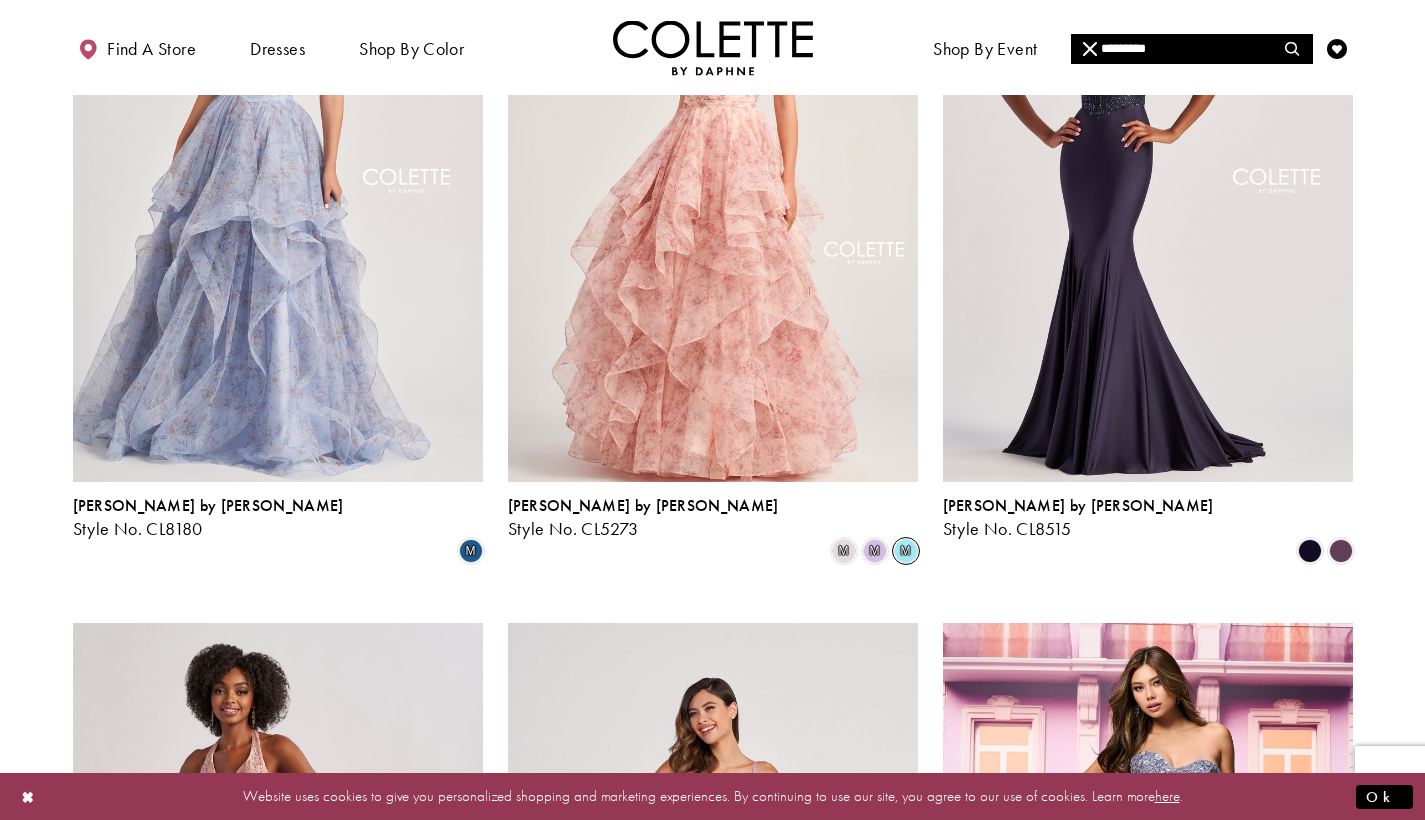 click on "m" at bounding box center [906, 551] 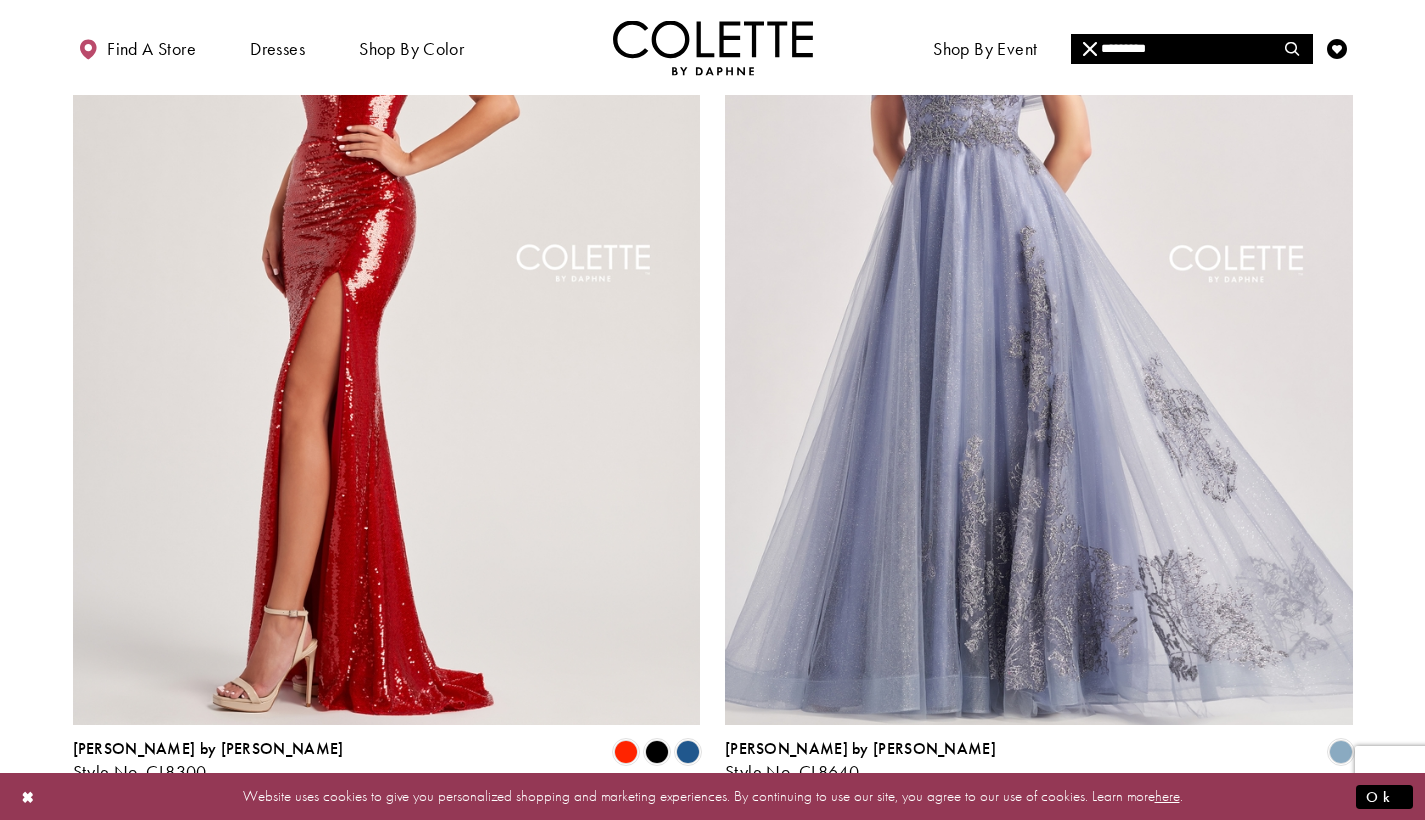 scroll, scrollTop: 3454, scrollLeft: 0, axis: vertical 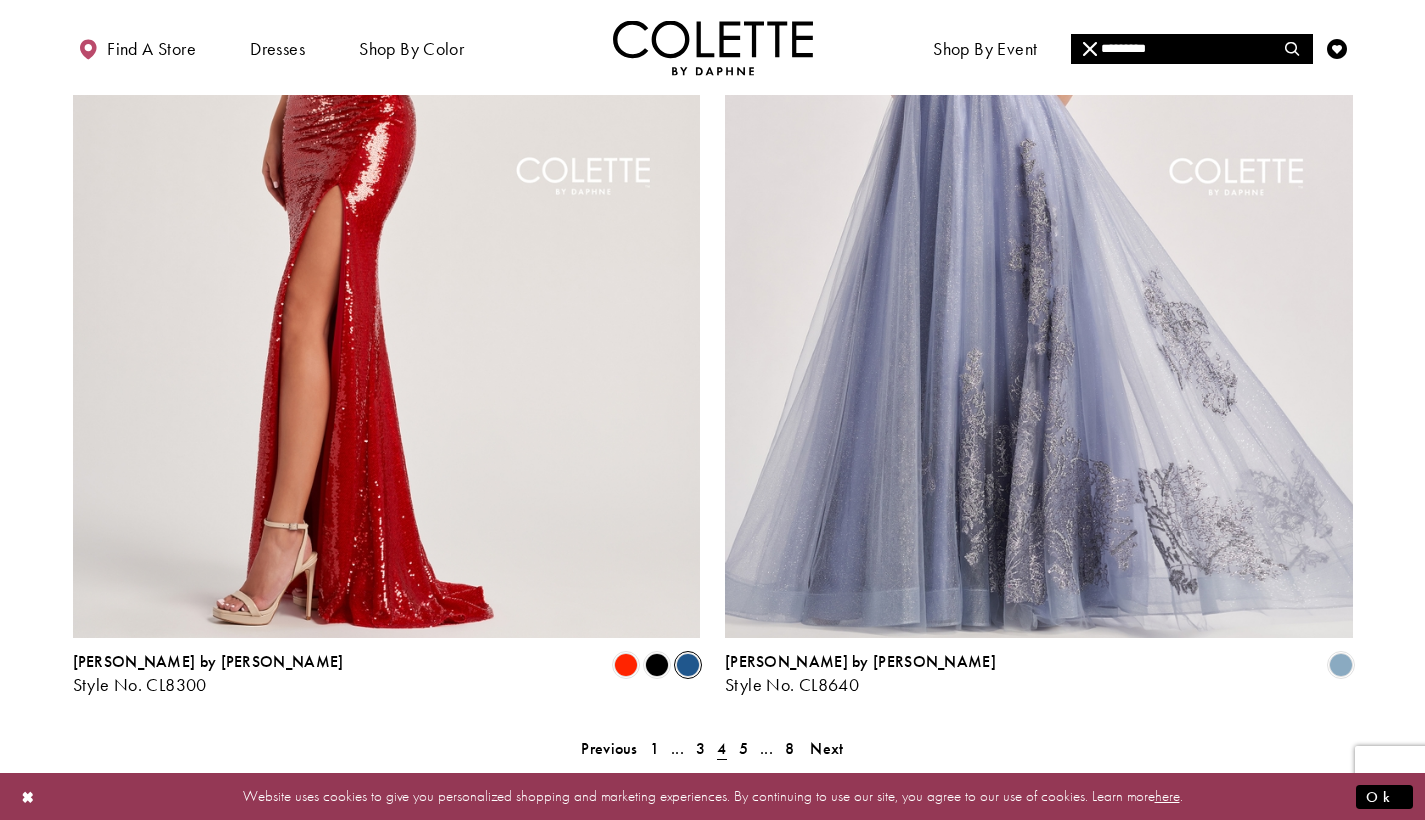 click at bounding box center (688, 665) 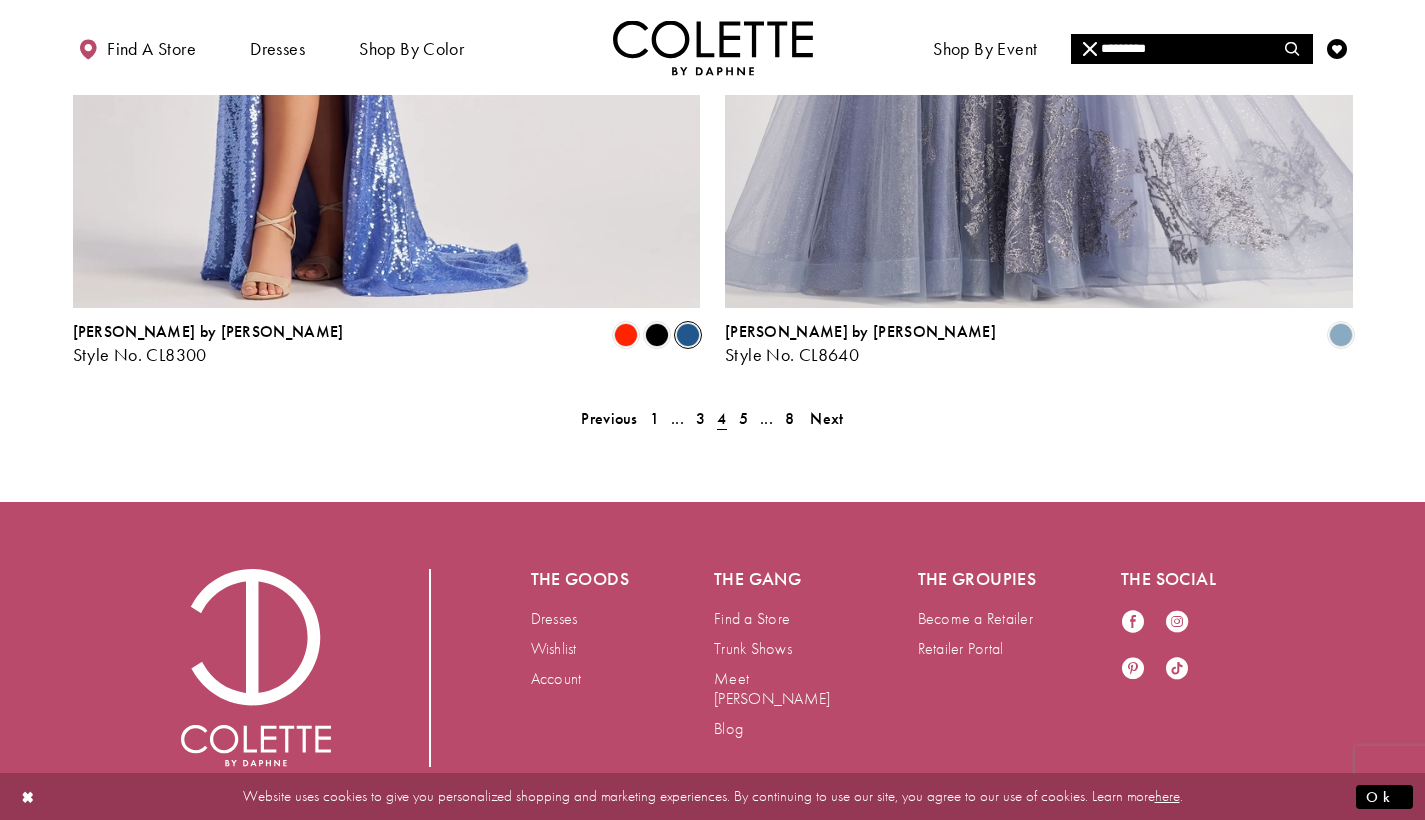 scroll, scrollTop: 3783, scrollLeft: 0, axis: vertical 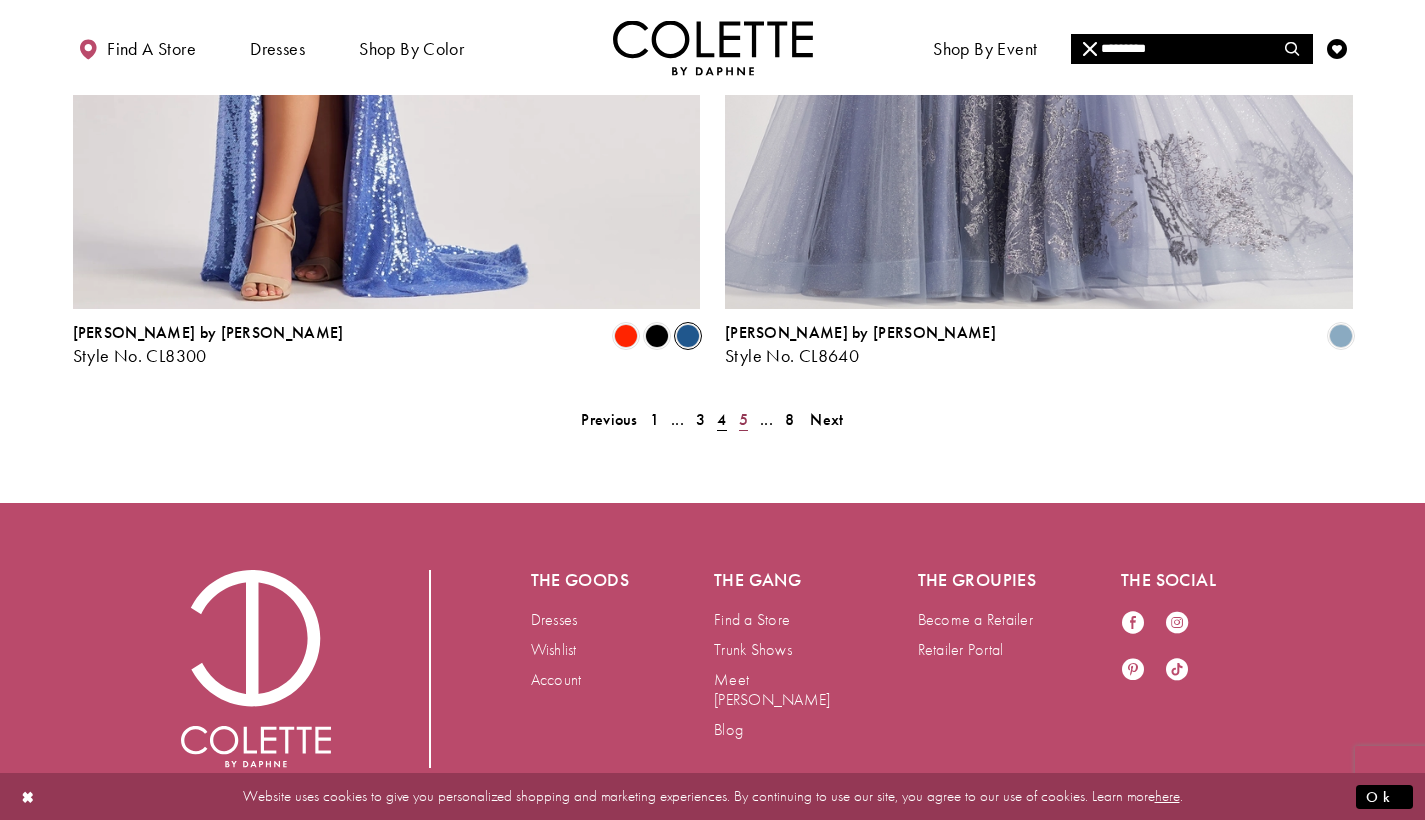 click on "5" at bounding box center [743, 419] 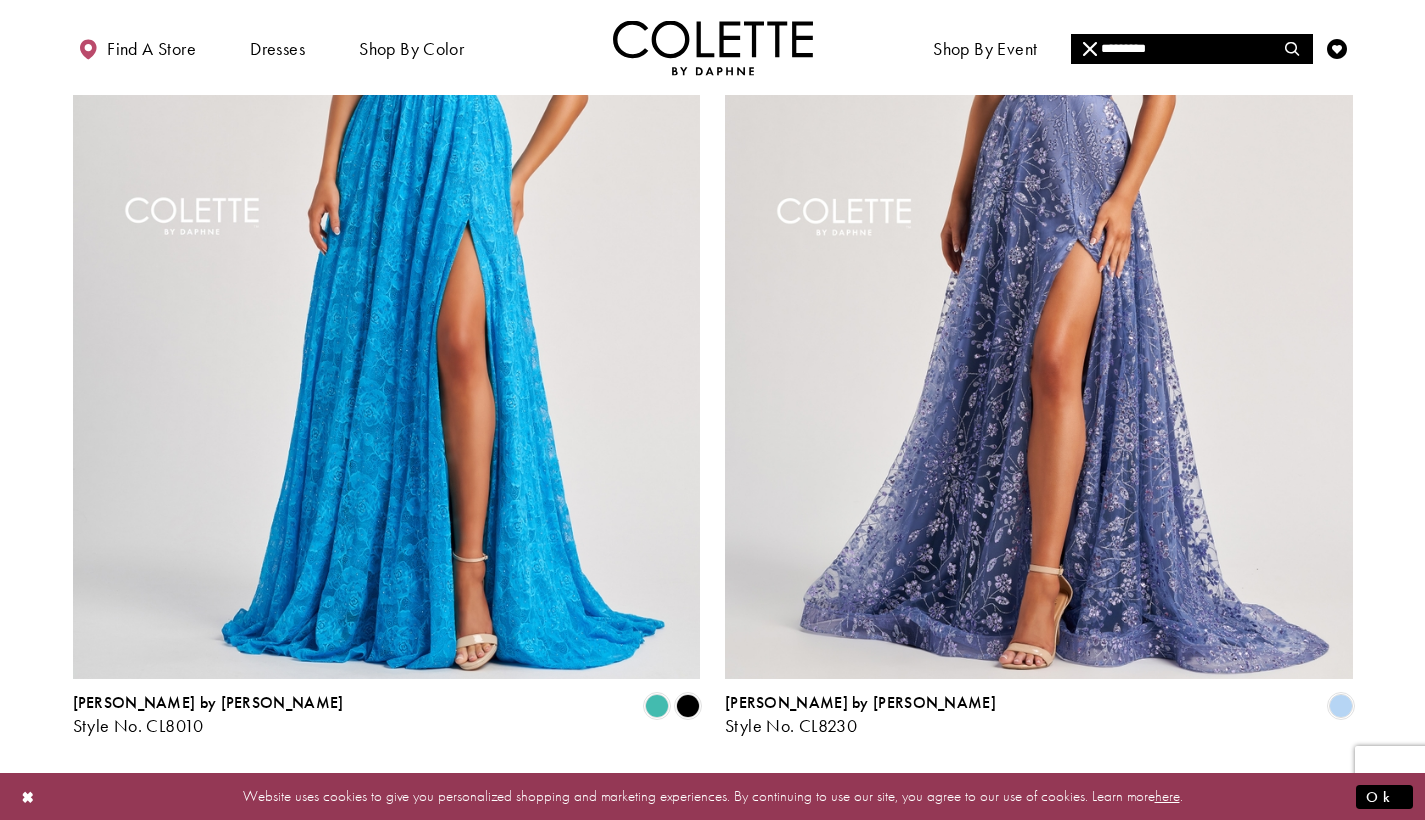 scroll, scrollTop: 3414, scrollLeft: 0, axis: vertical 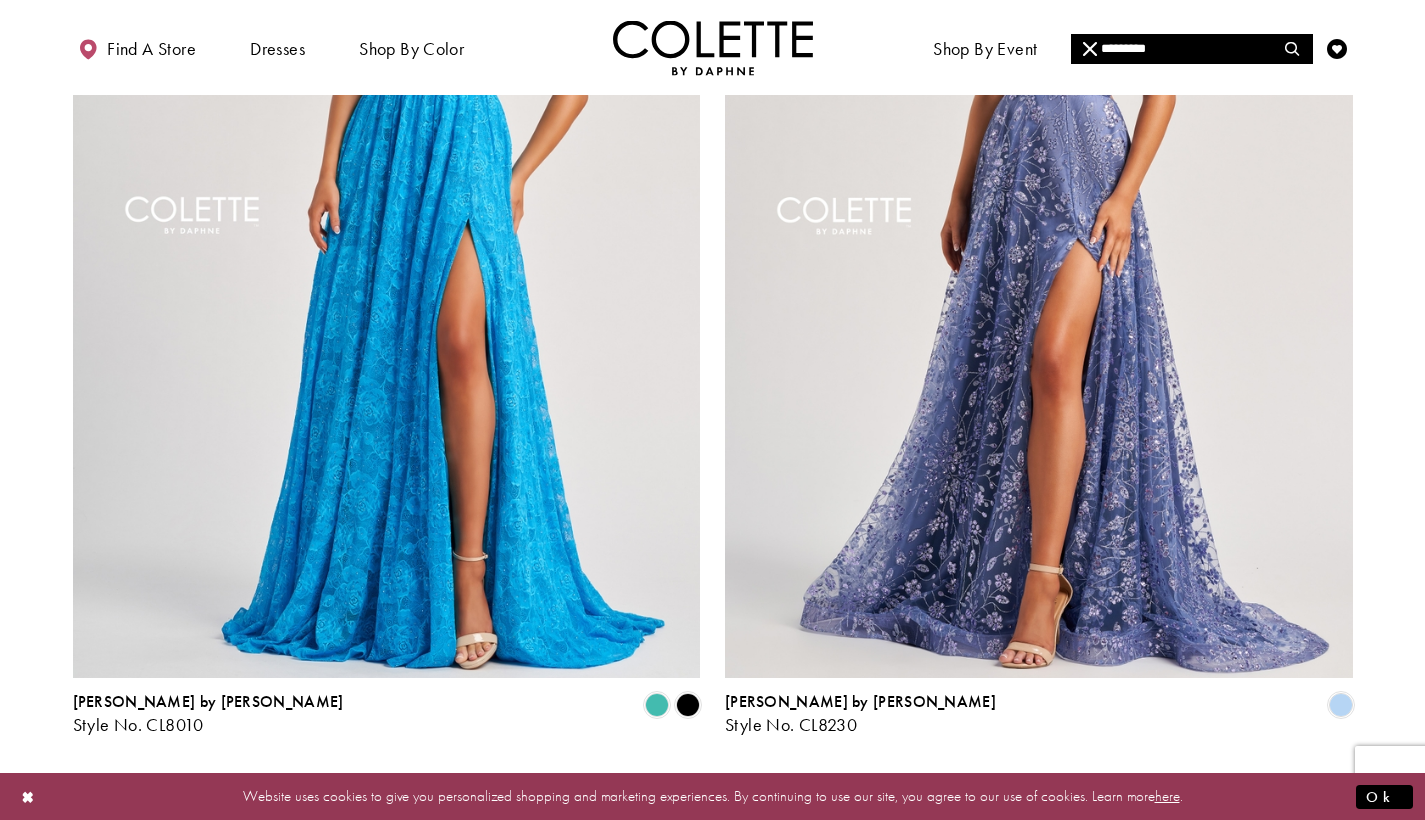 click on "6" at bounding box center (743, 788) 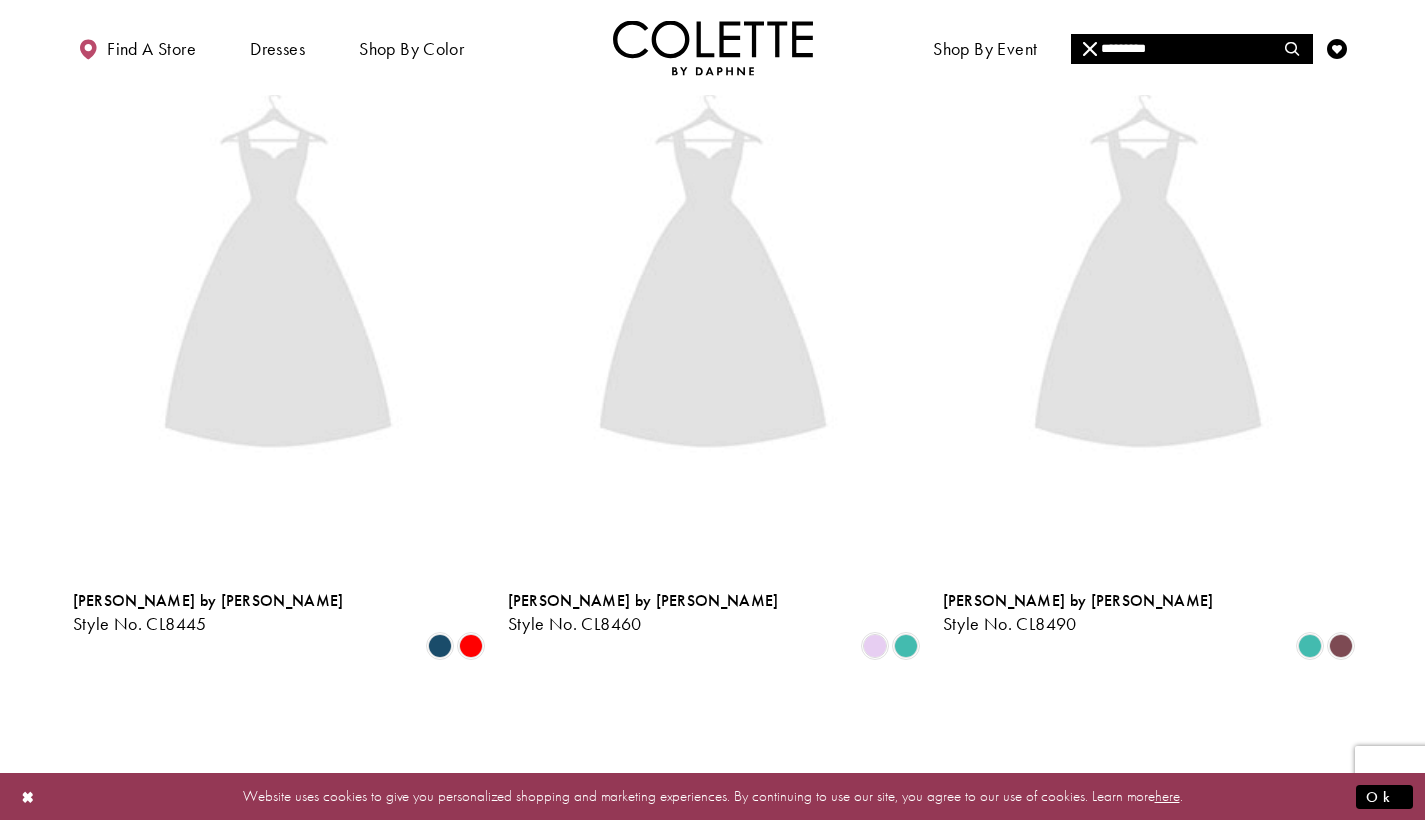 scroll, scrollTop: 134, scrollLeft: 0, axis: vertical 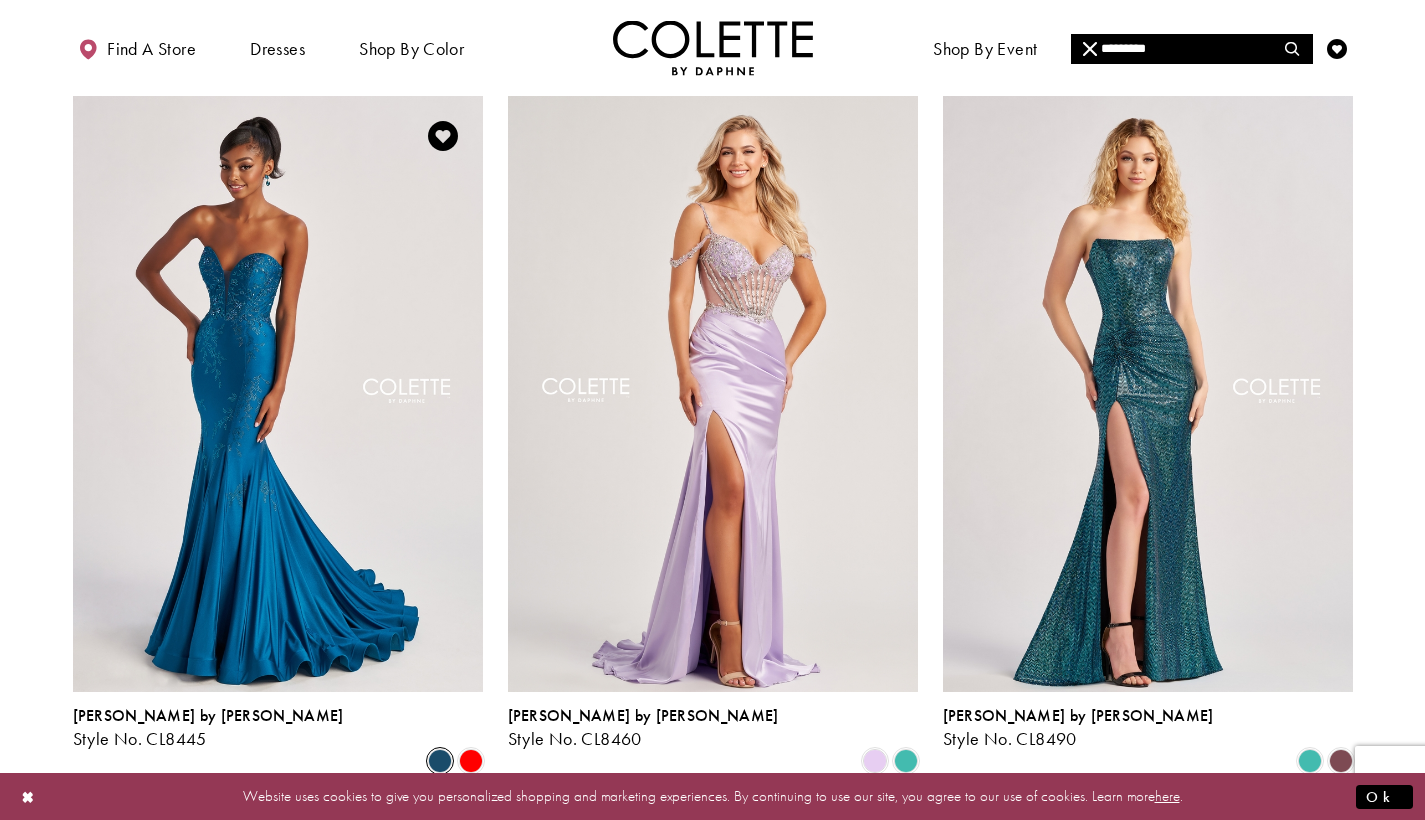 click at bounding box center [440, 761] 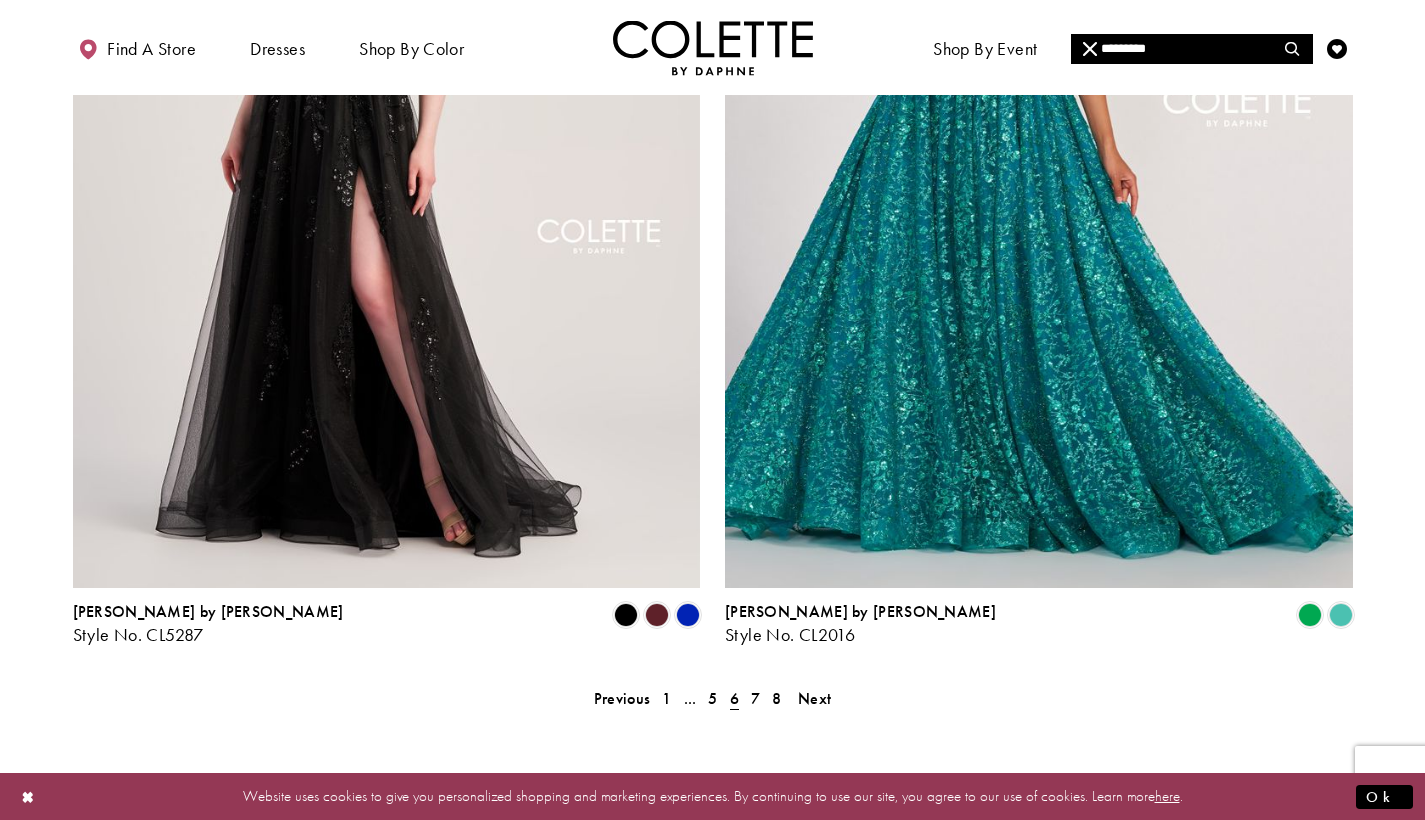 scroll, scrollTop: 3562, scrollLeft: 0, axis: vertical 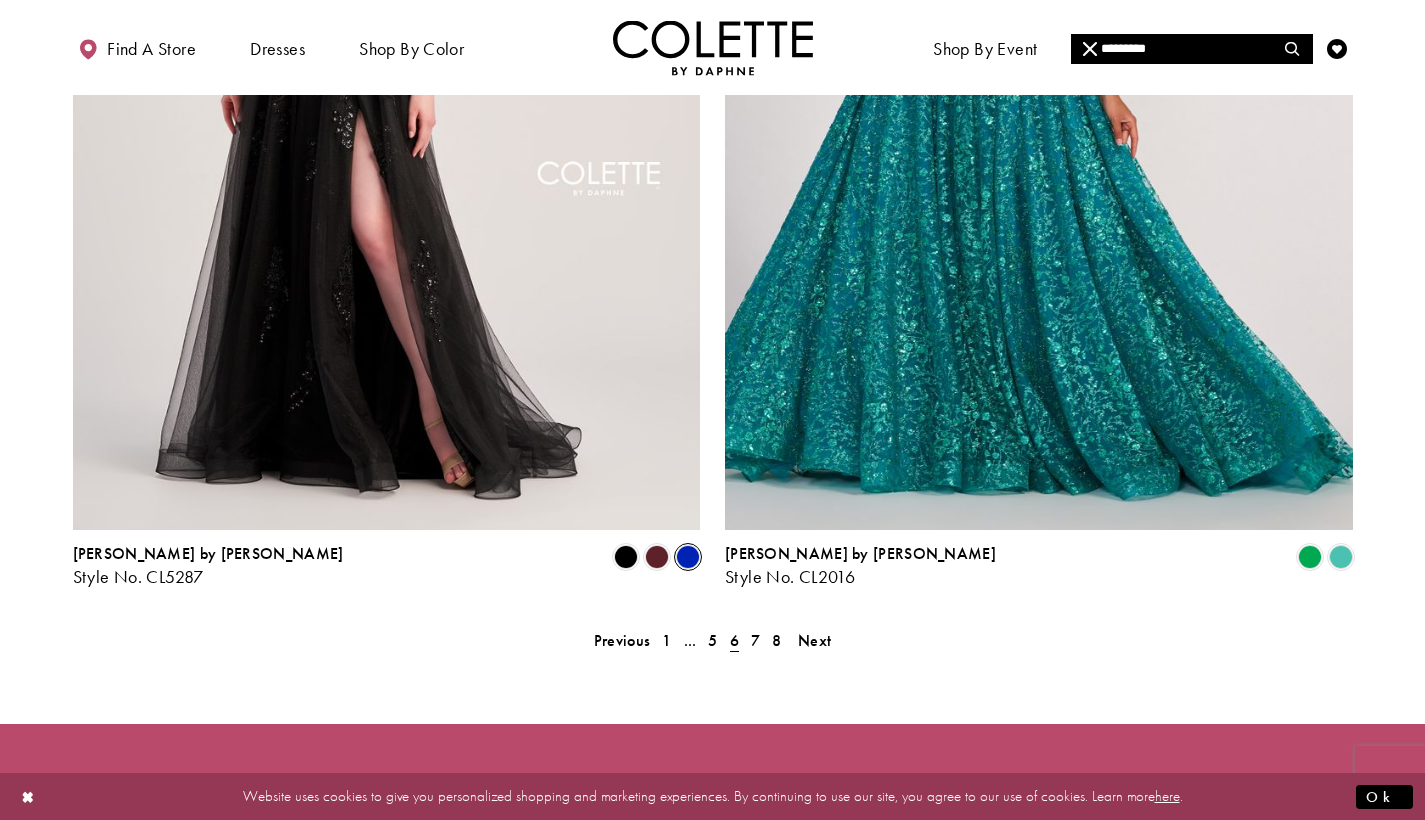 click at bounding box center [688, 557] 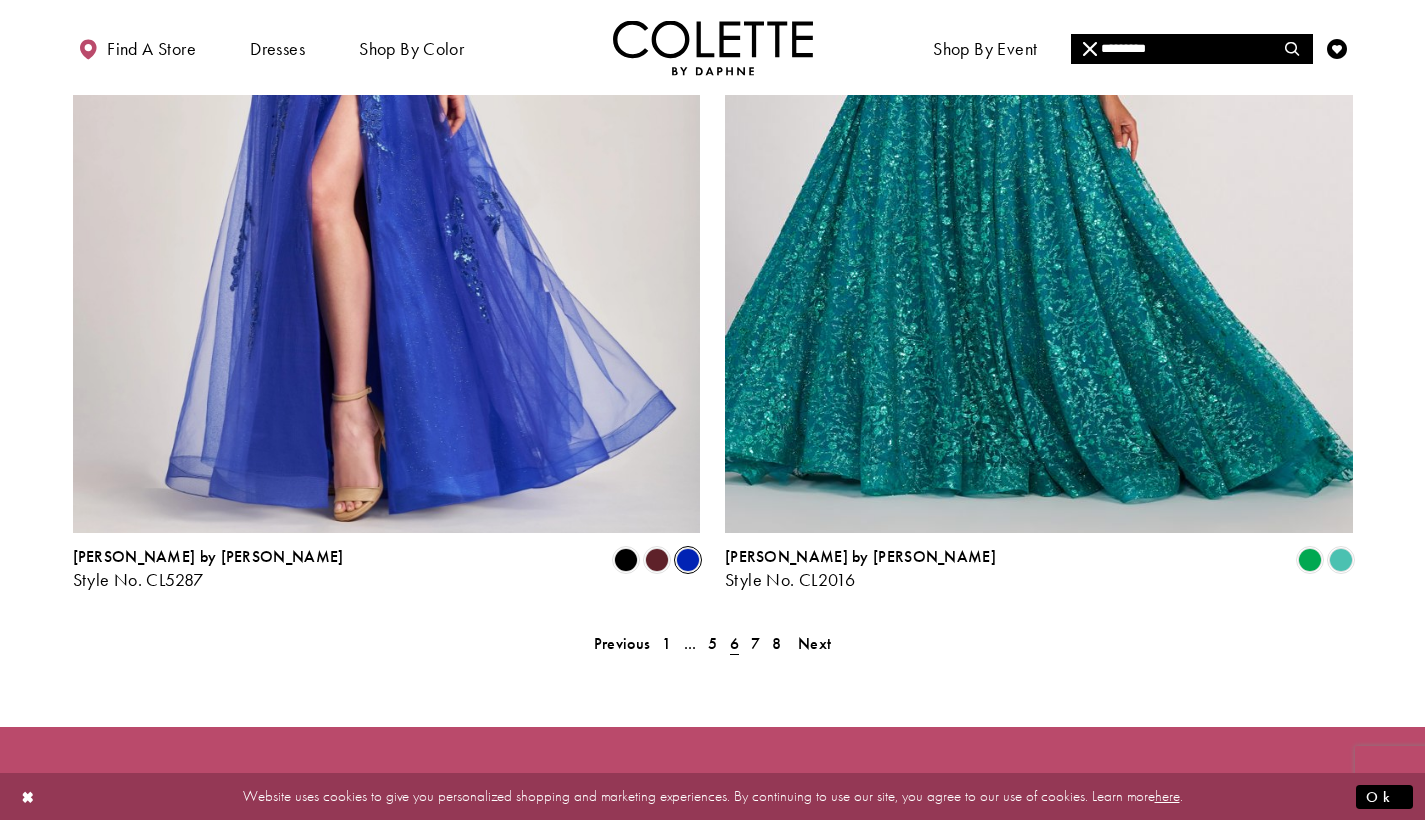 scroll, scrollTop: 3595, scrollLeft: 0, axis: vertical 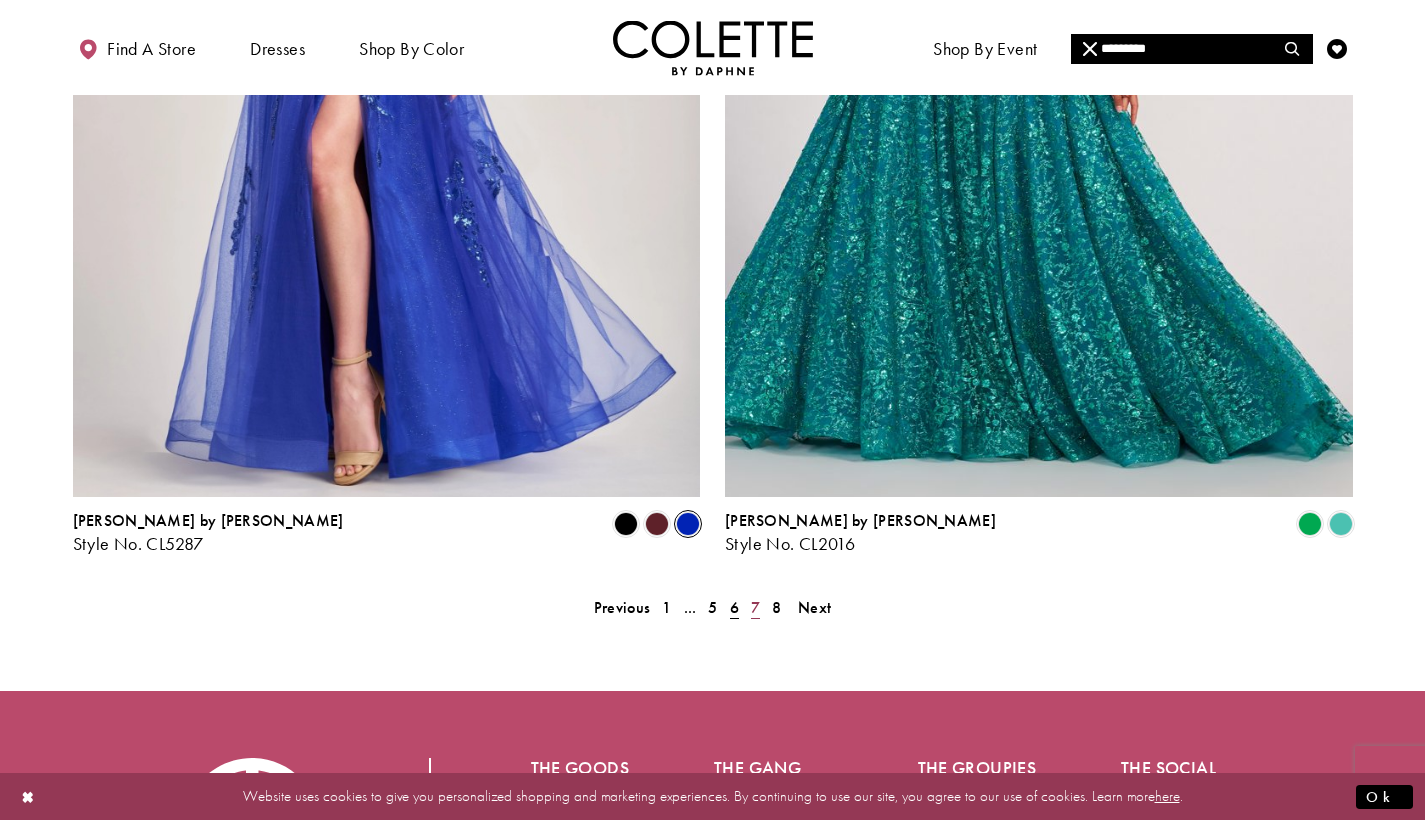 click on "7" at bounding box center (755, 607) 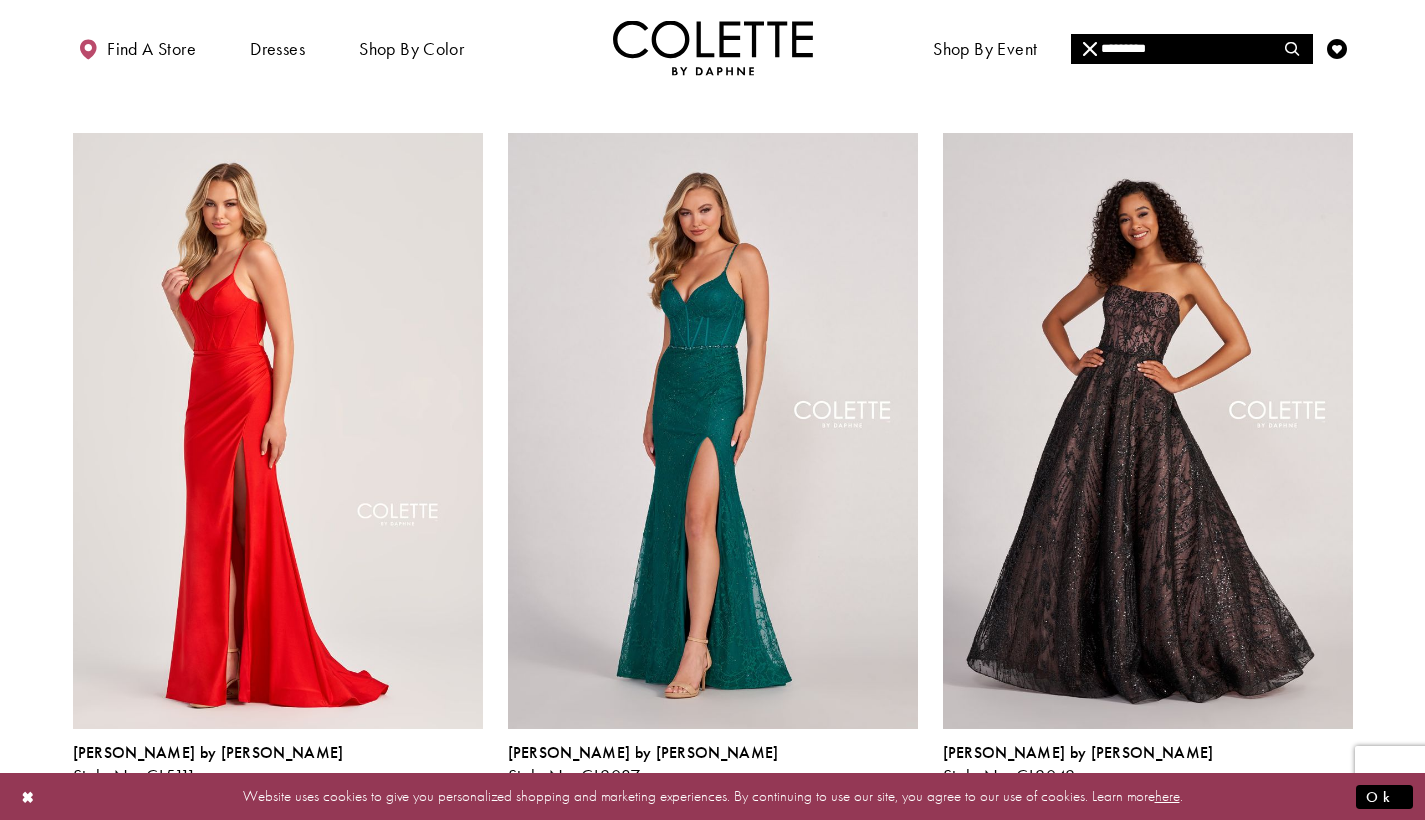scroll, scrollTop: 1571, scrollLeft: 0, axis: vertical 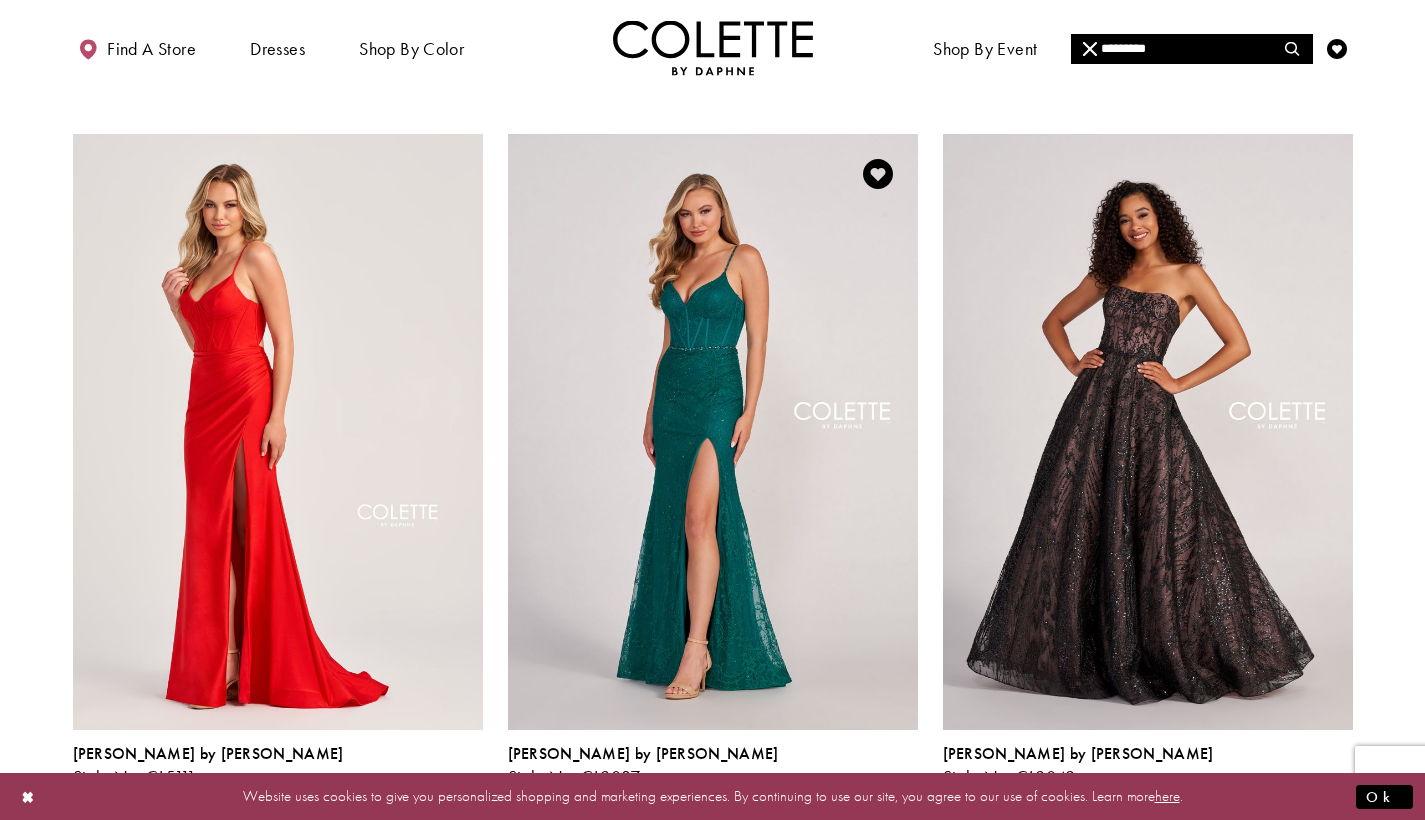 click at bounding box center [906, 799] 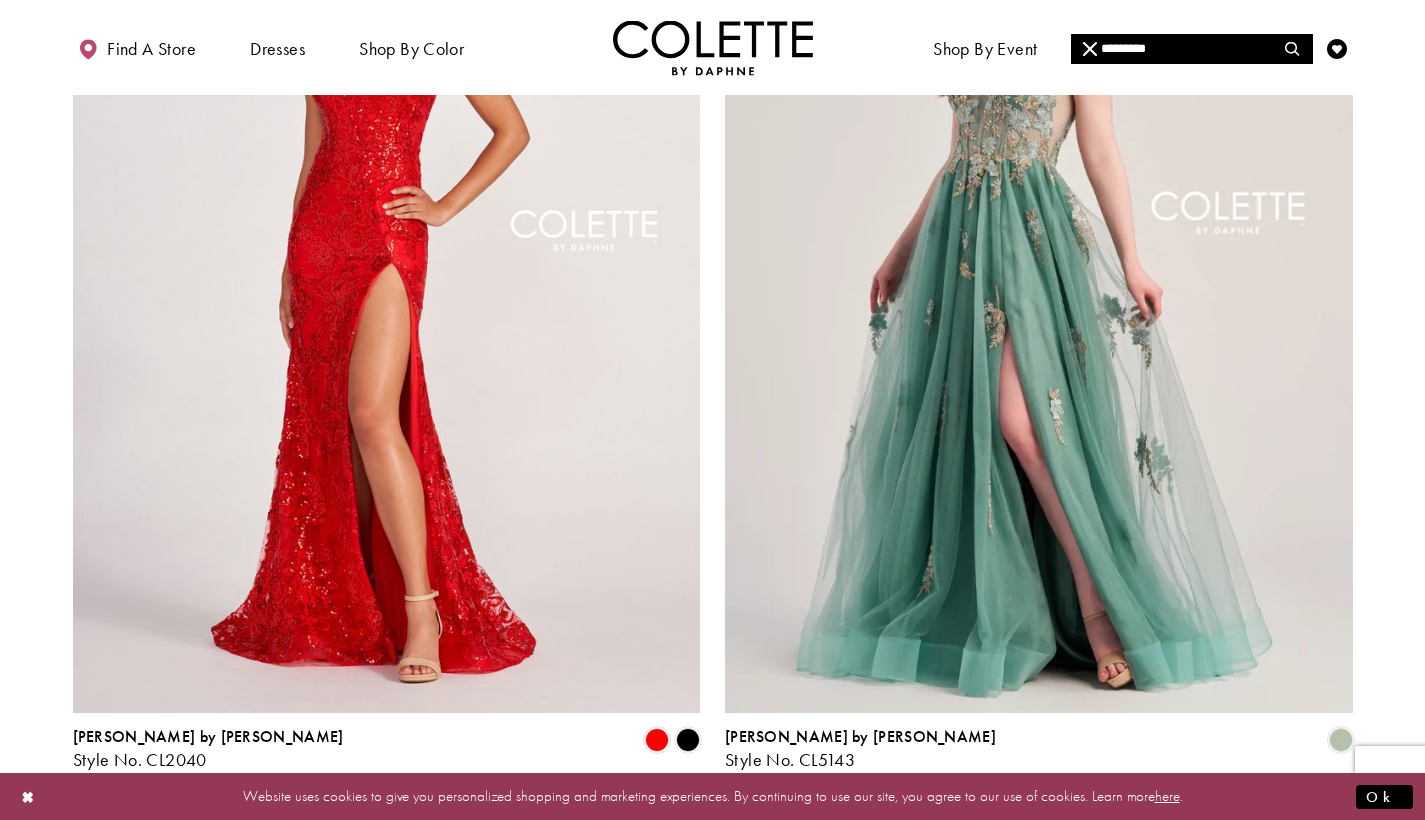 scroll, scrollTop: 3385, scrollLeft: 0, axis: vertical 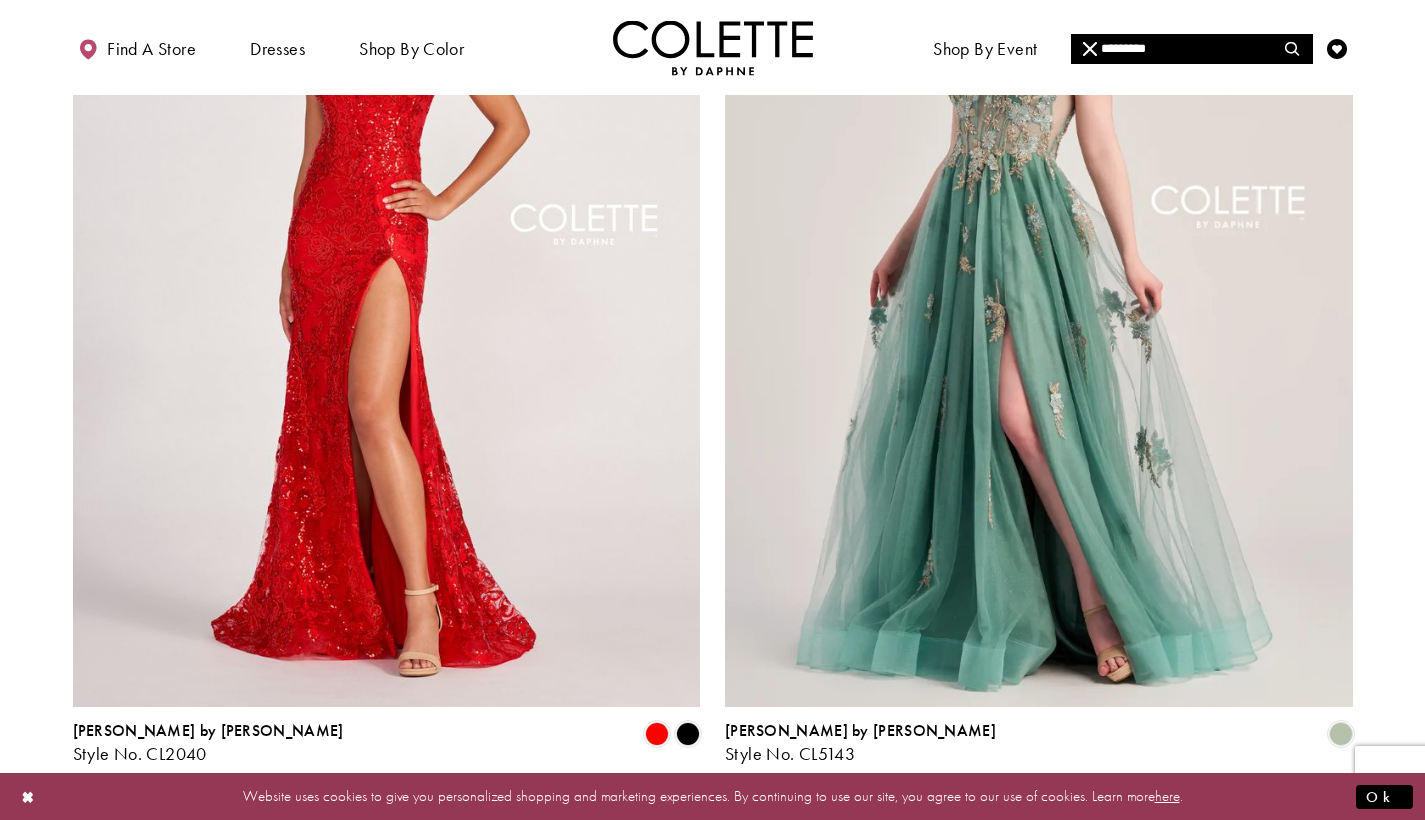 click on "8" at bounding box center (776, 817) 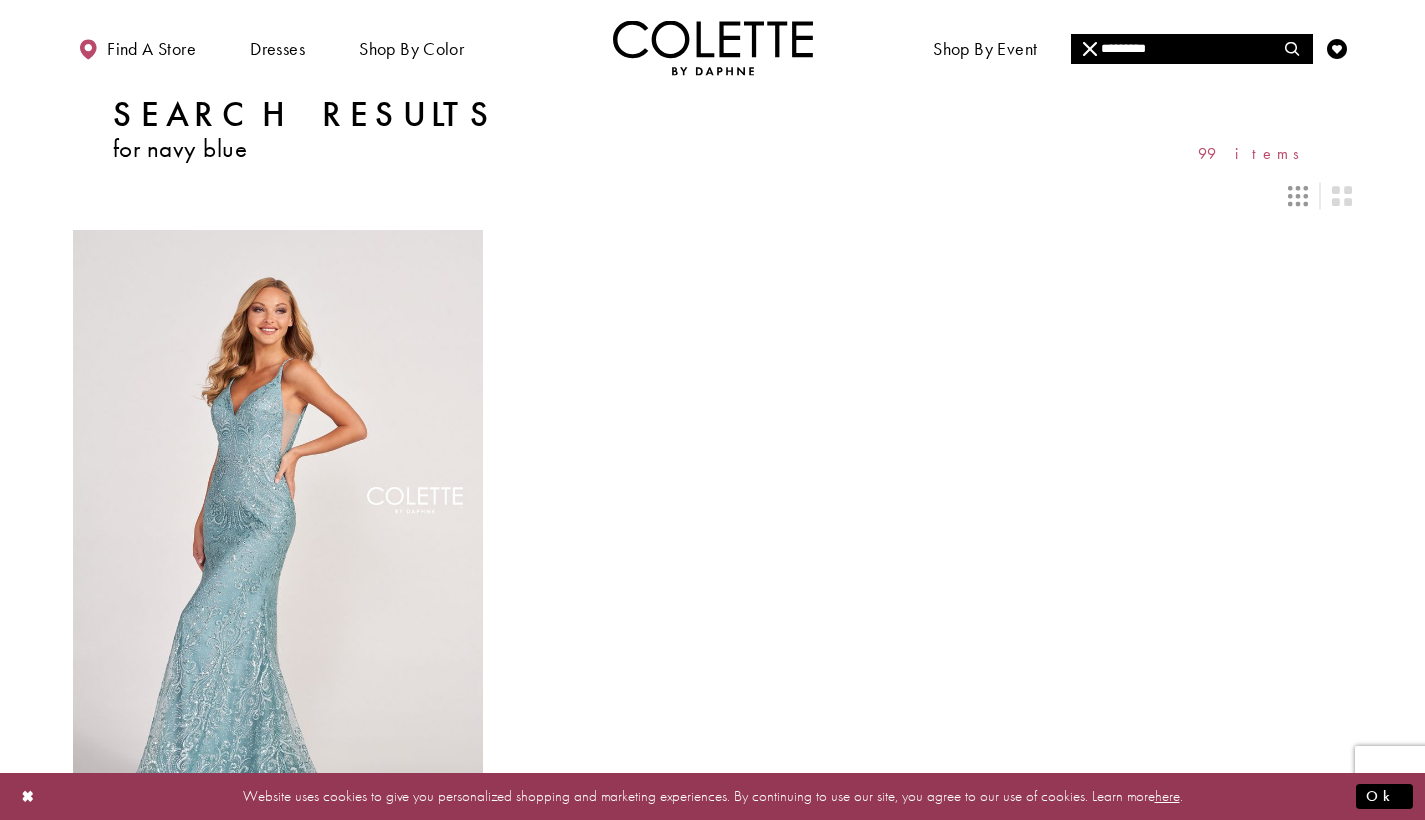 scroll, scrollTop: 0, scrollLeft: 0, axis: both 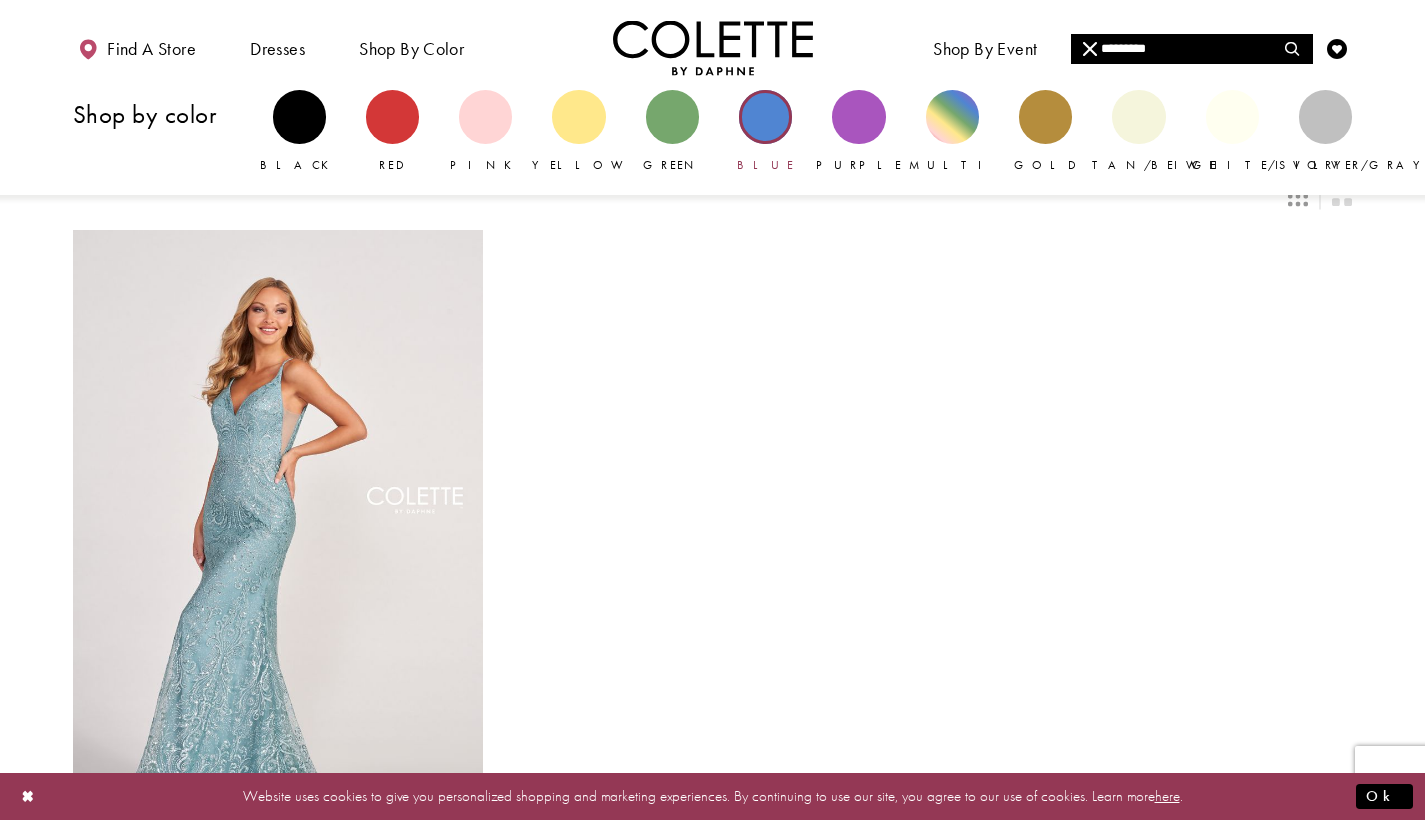 click at bounding box center [765, 116] 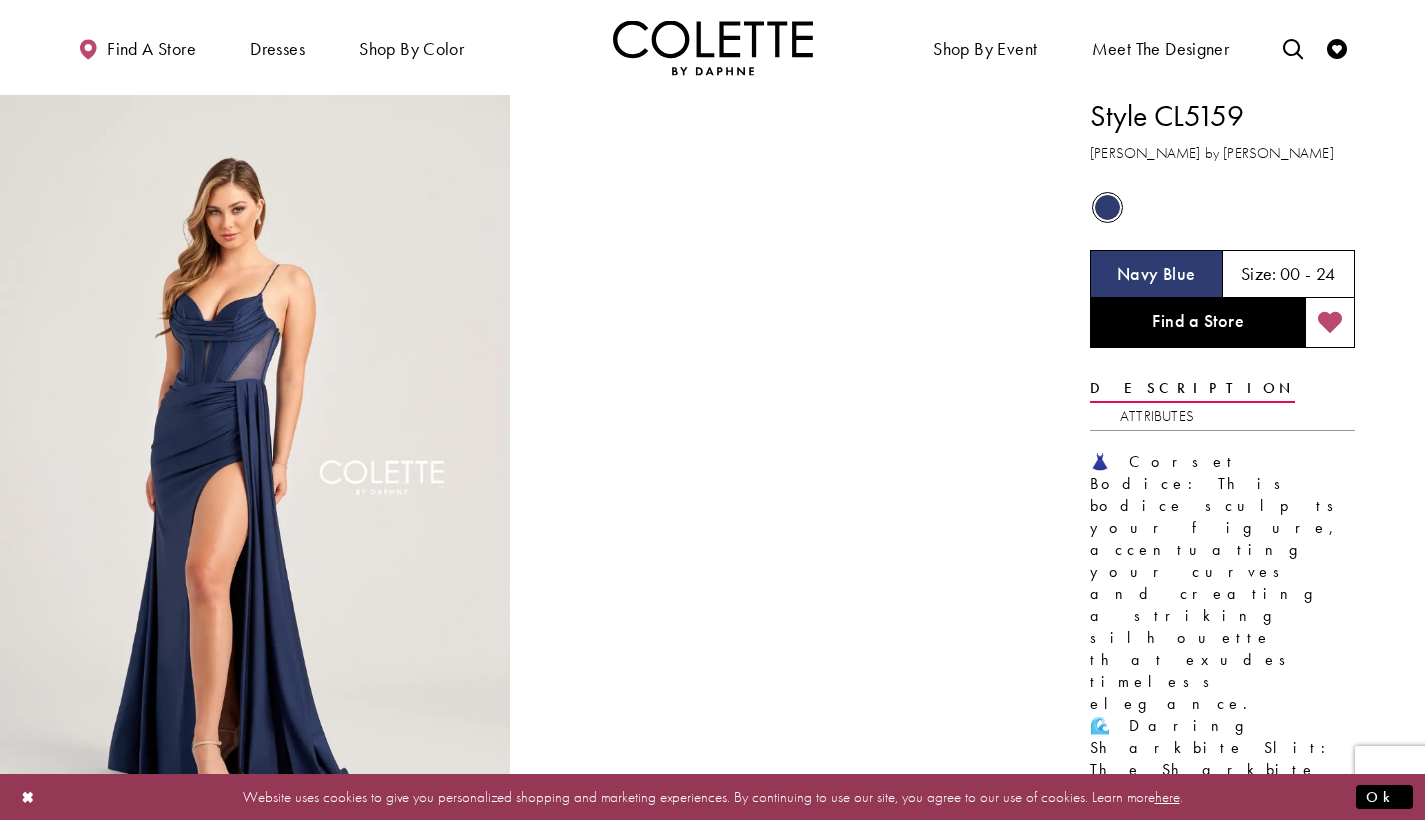 scroll, scrollTop: 0, scrollLeft: 0, axis: both 